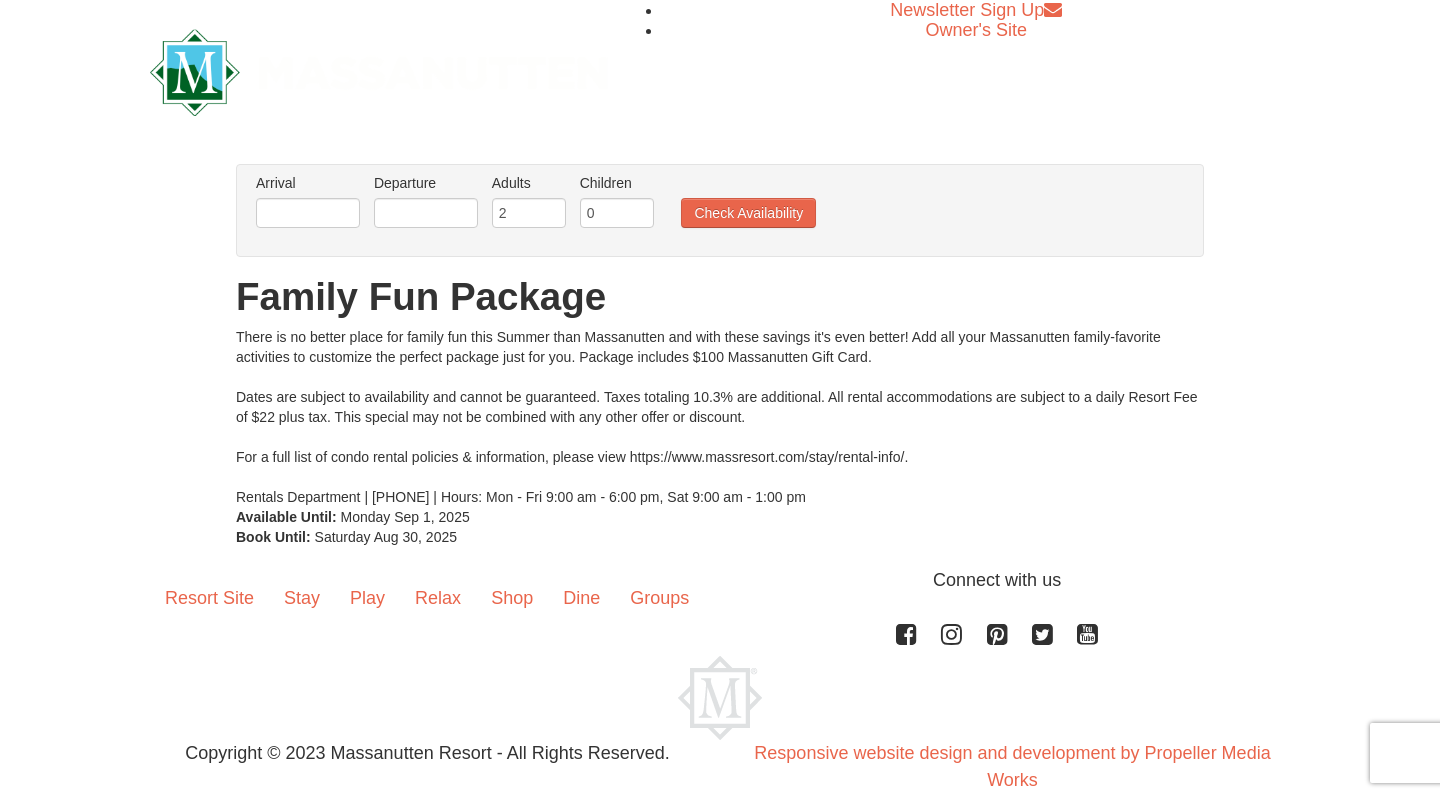 scroll, scrollTop: 0, scrollLeft: 0, axis: both 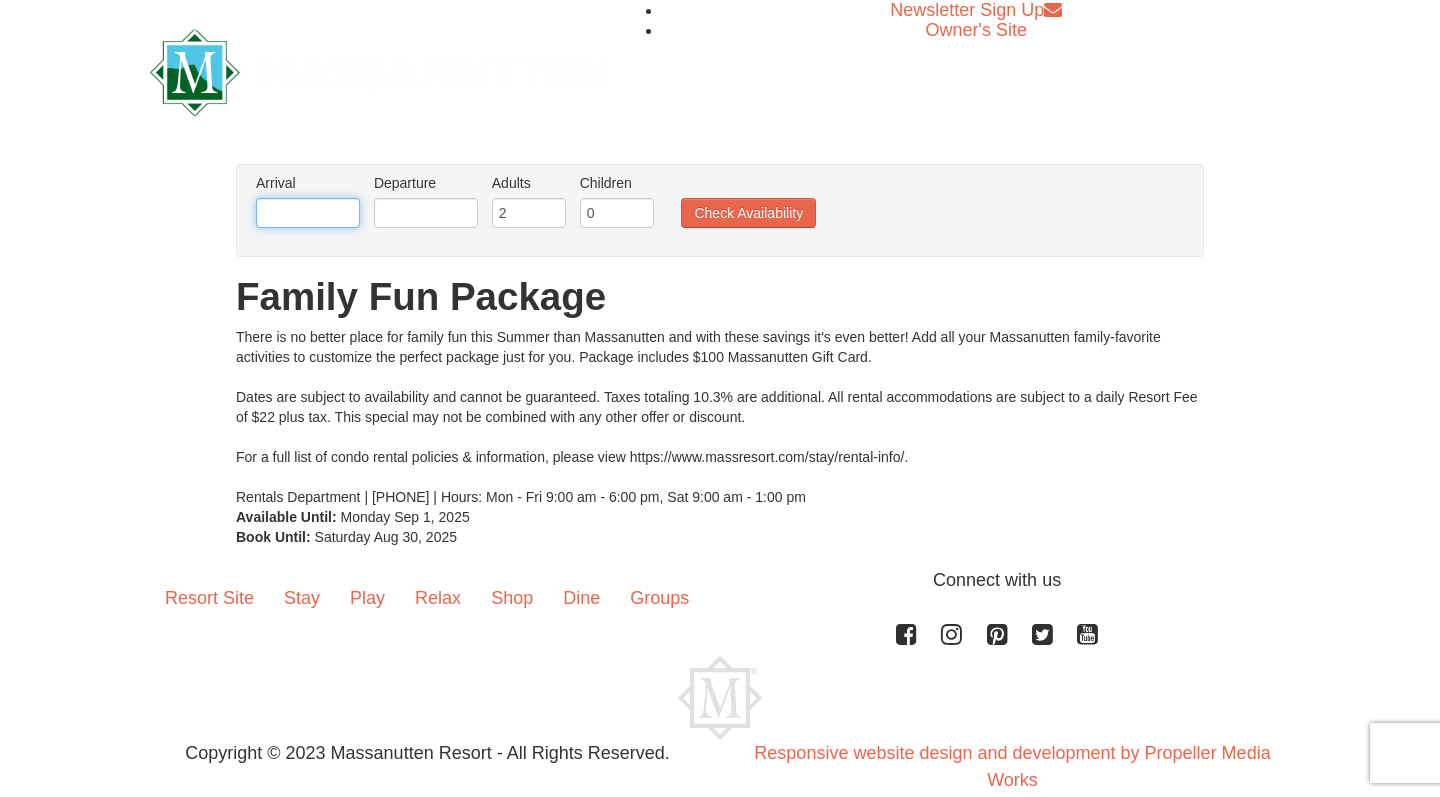 click at bounding box center [308, 213] 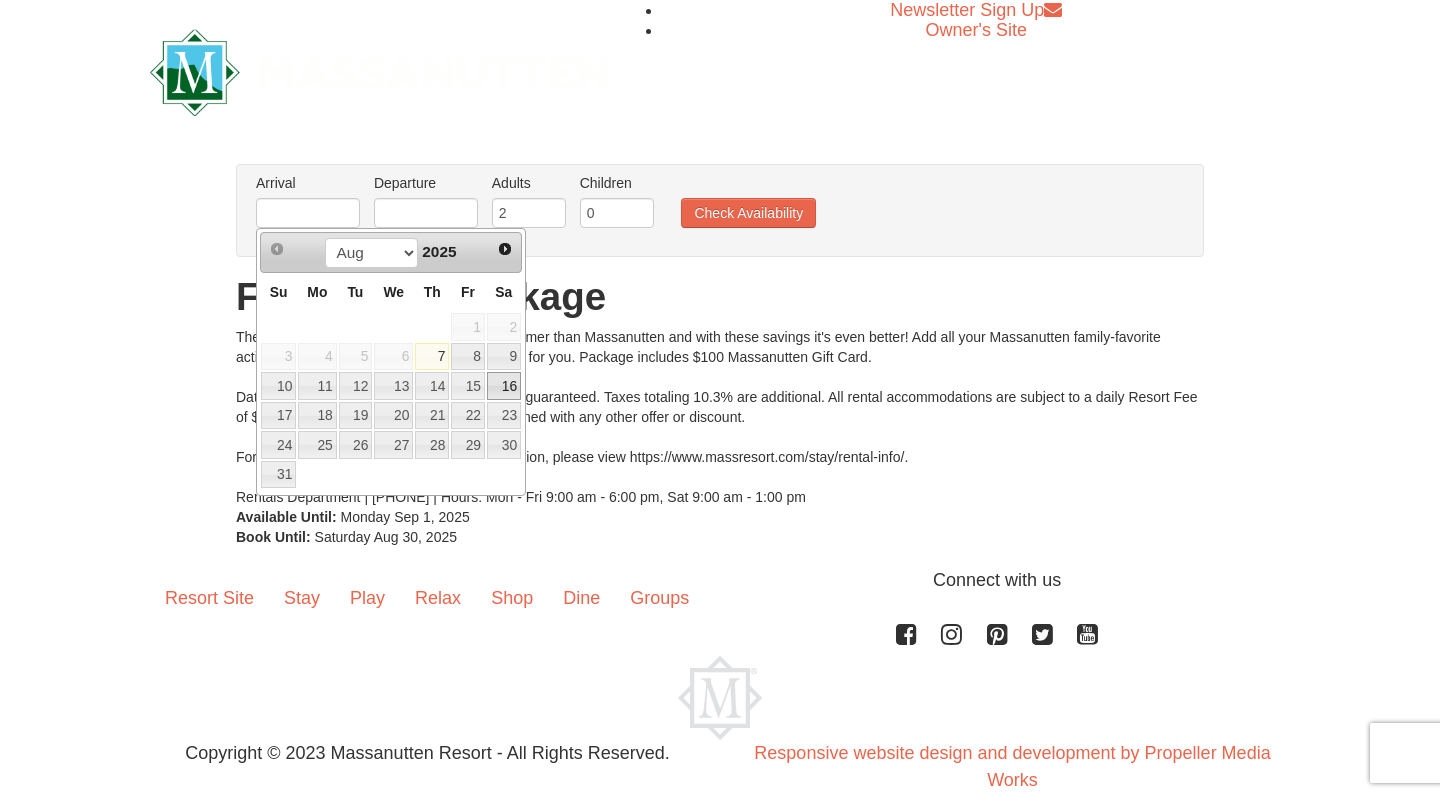 click on "16" at bounding box center (504, 386) 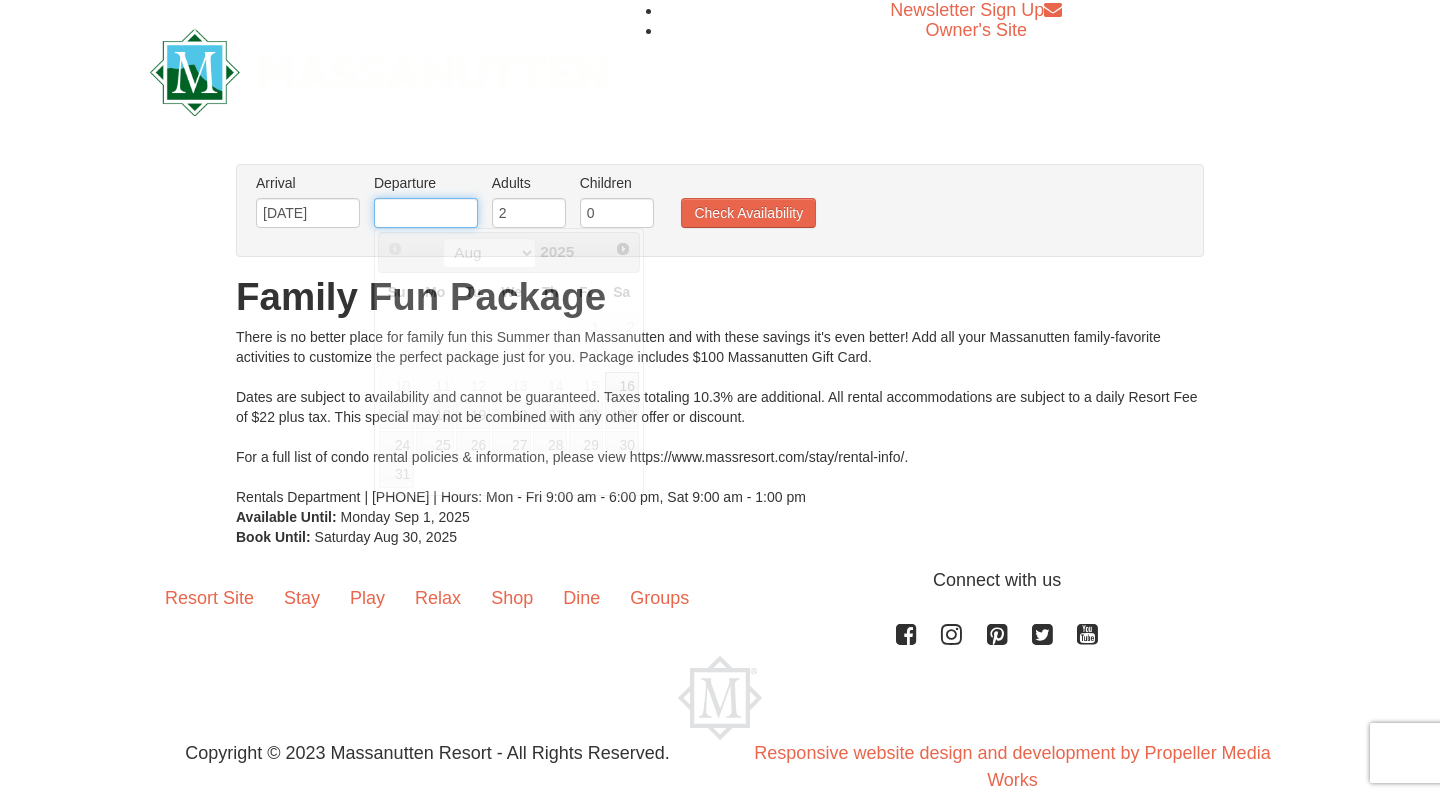 click at bounding box center [426, 213] 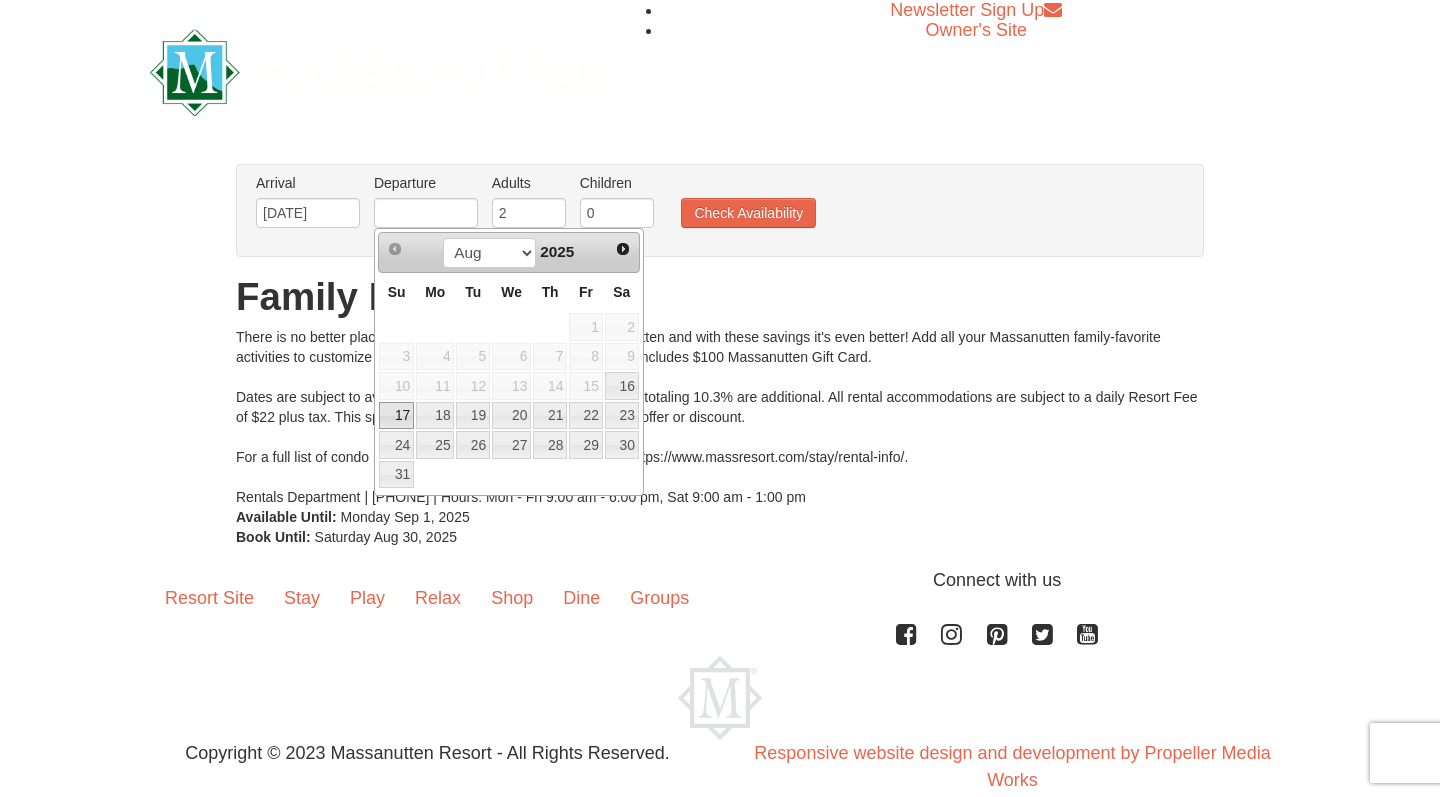 click on "17" at bounding box center (396, 416) 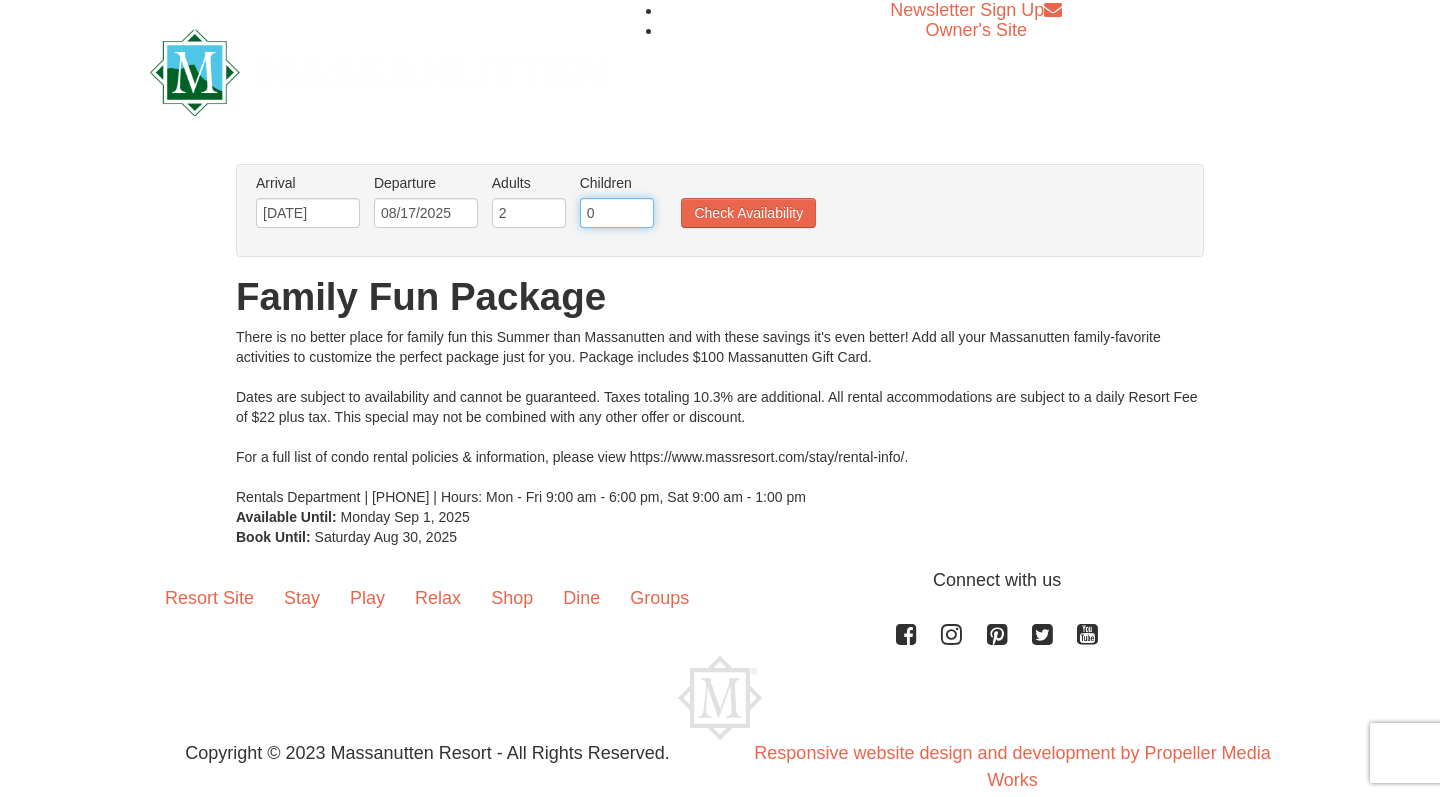 type on "1" 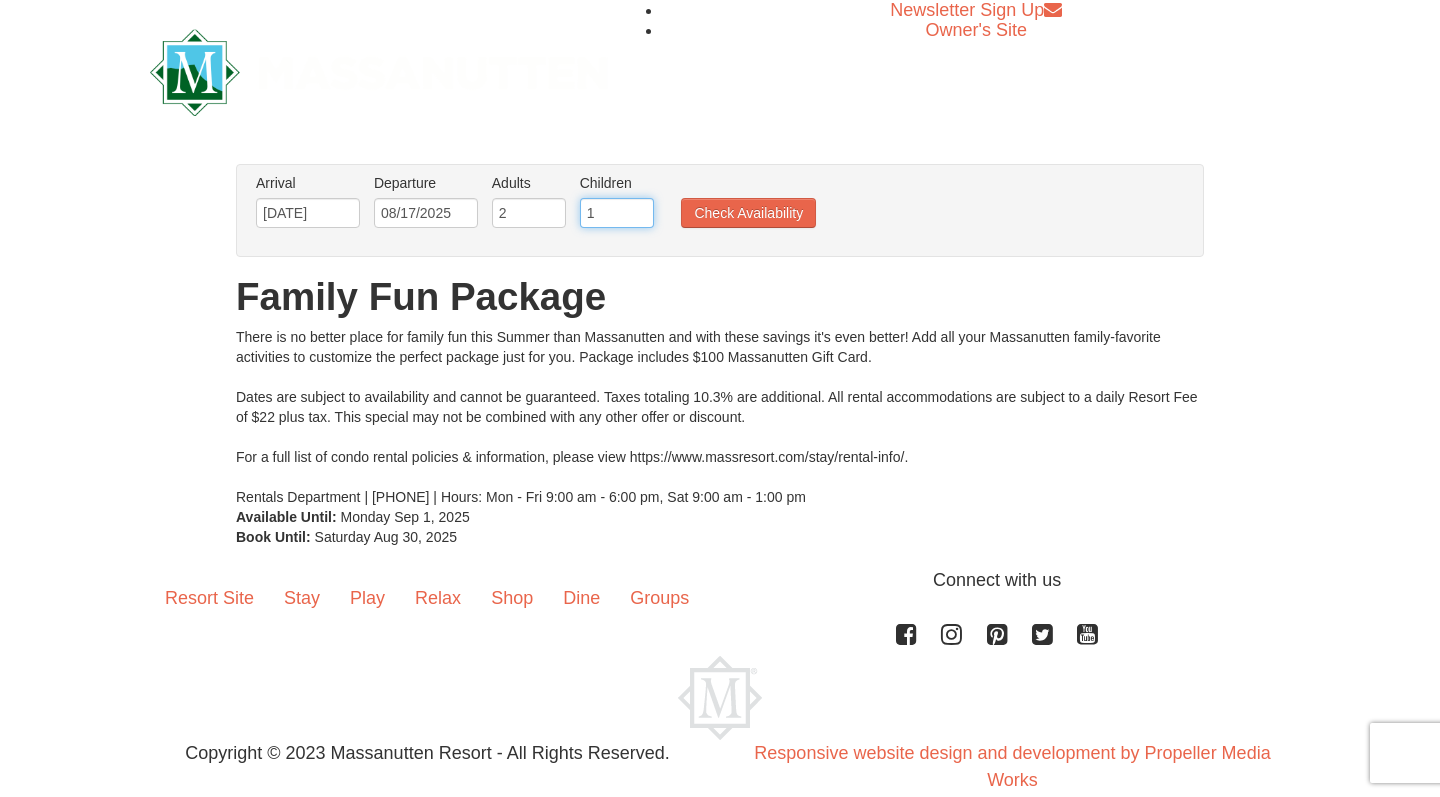 click on "1" at bounding box center (617, 213) 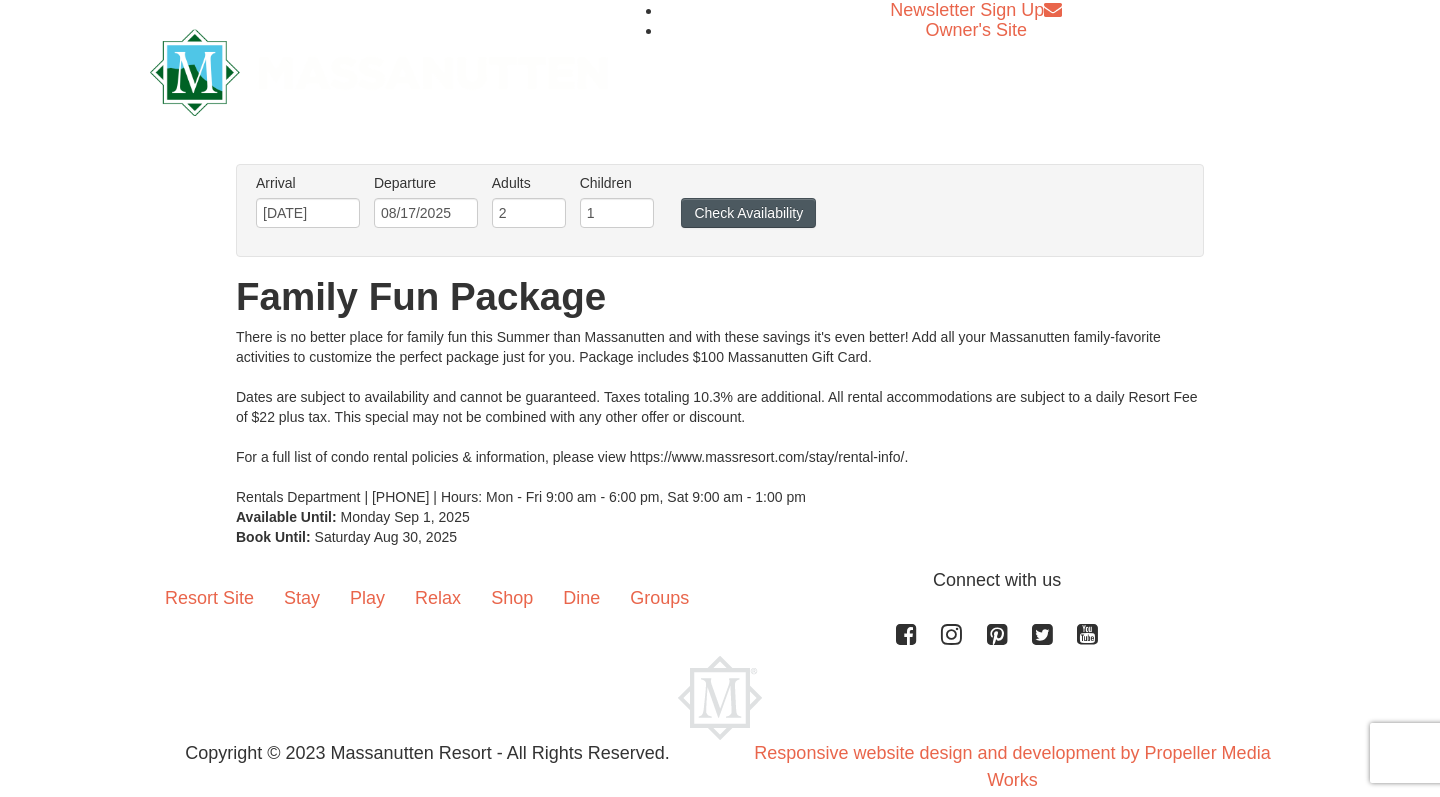 click on "Check Availability" at bounding box center (748, 213) 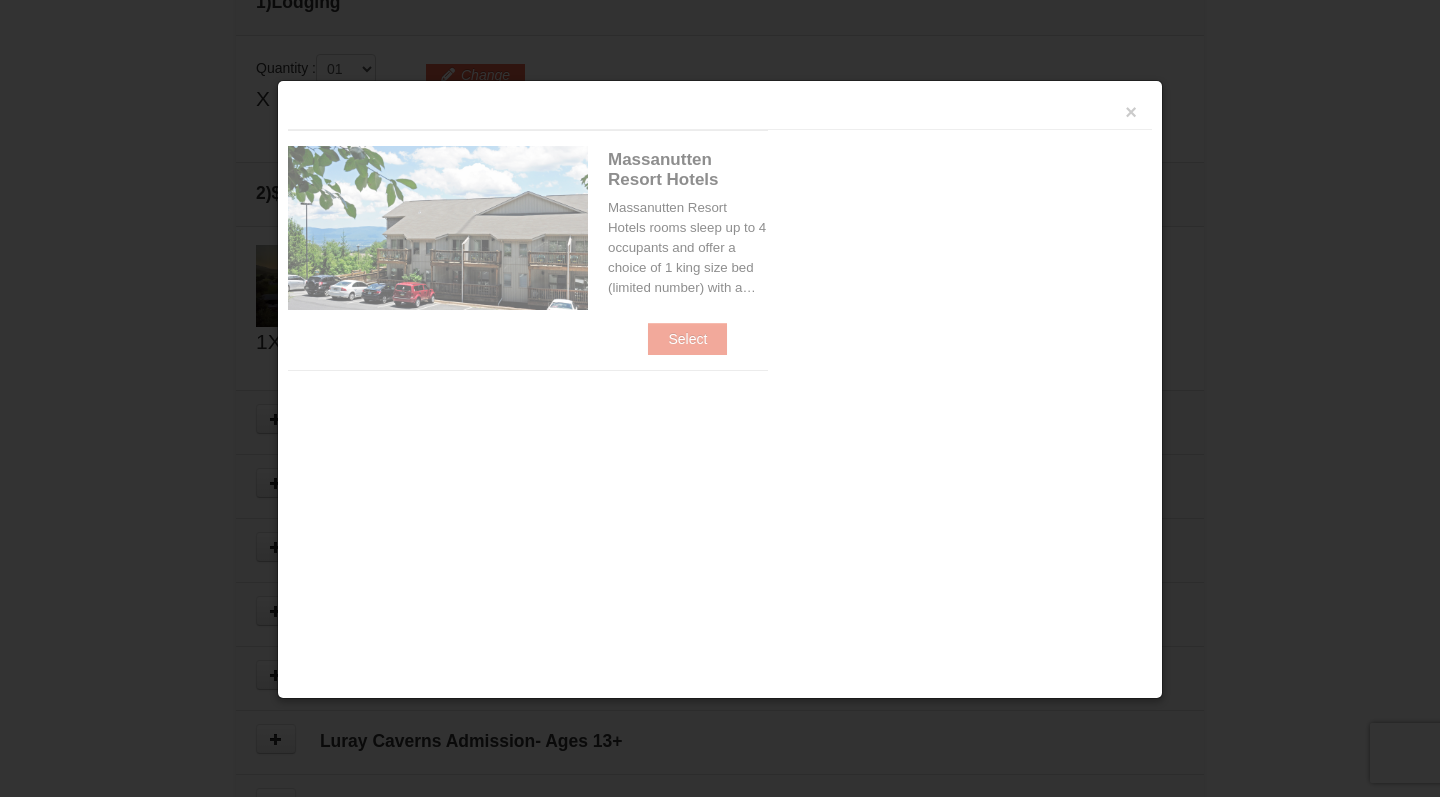 scroll, scrollTop: 612, scrollLeft: 0, axis: vertical 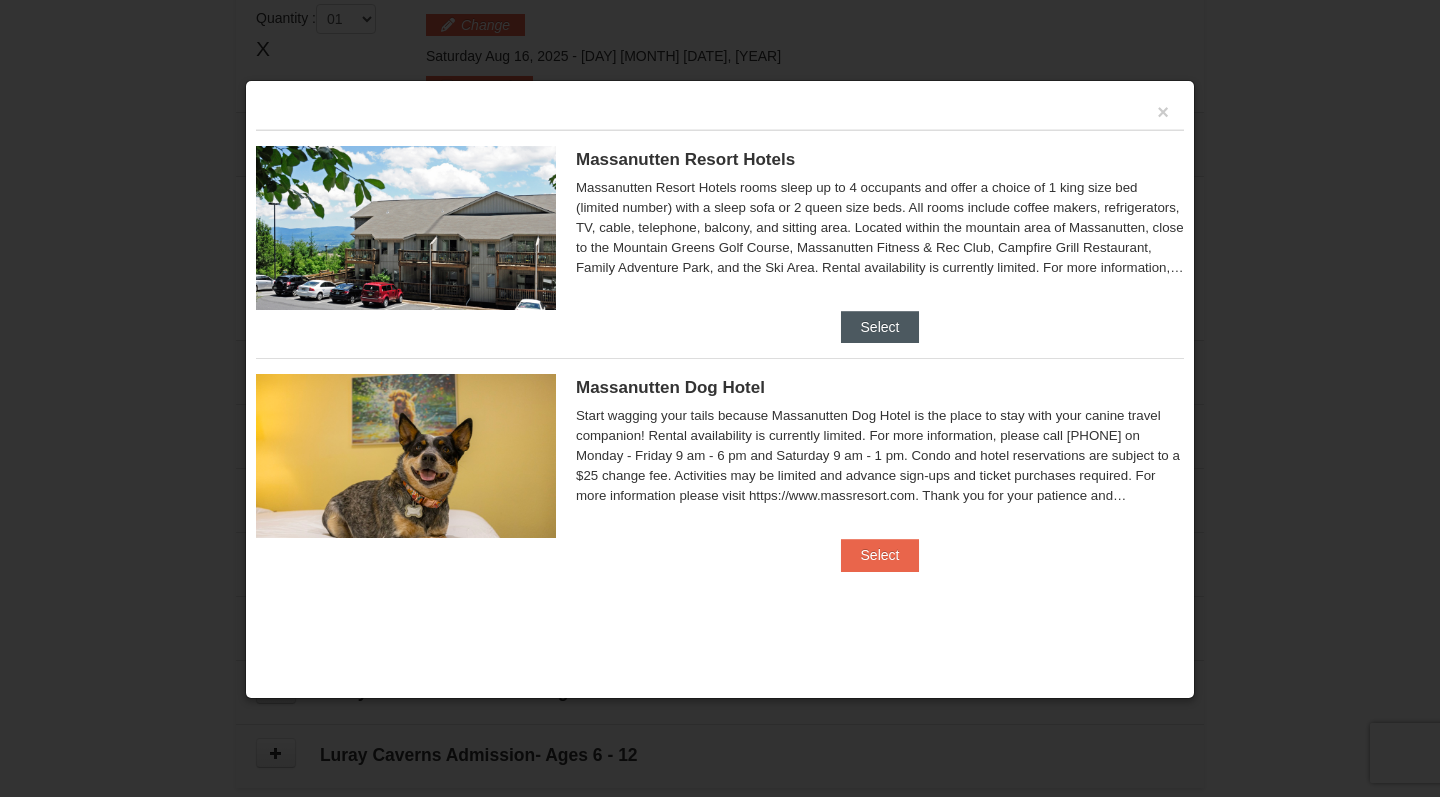 click on "Select" at bounding box center (880, 327) 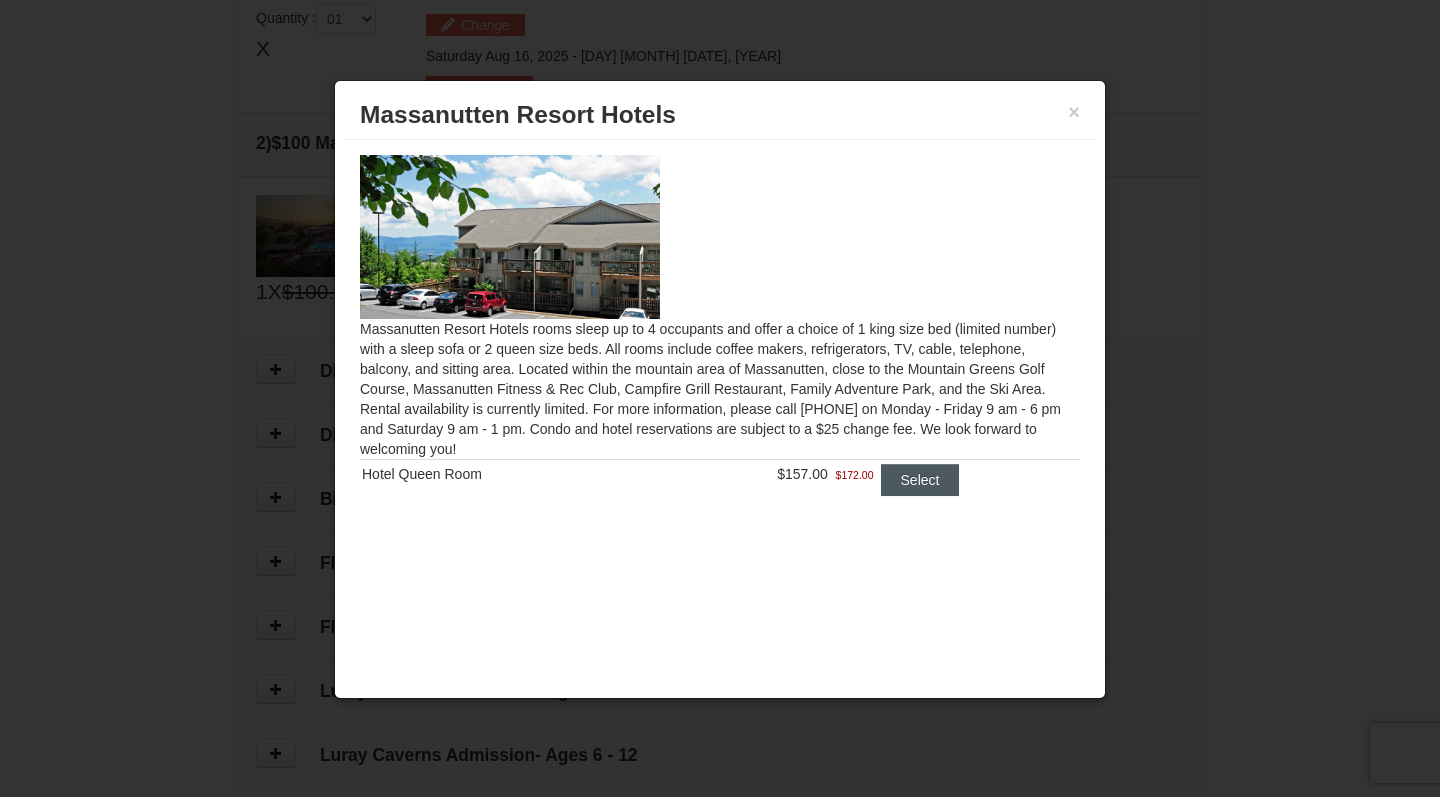 click on "Select" at bounding box center (920, 480) 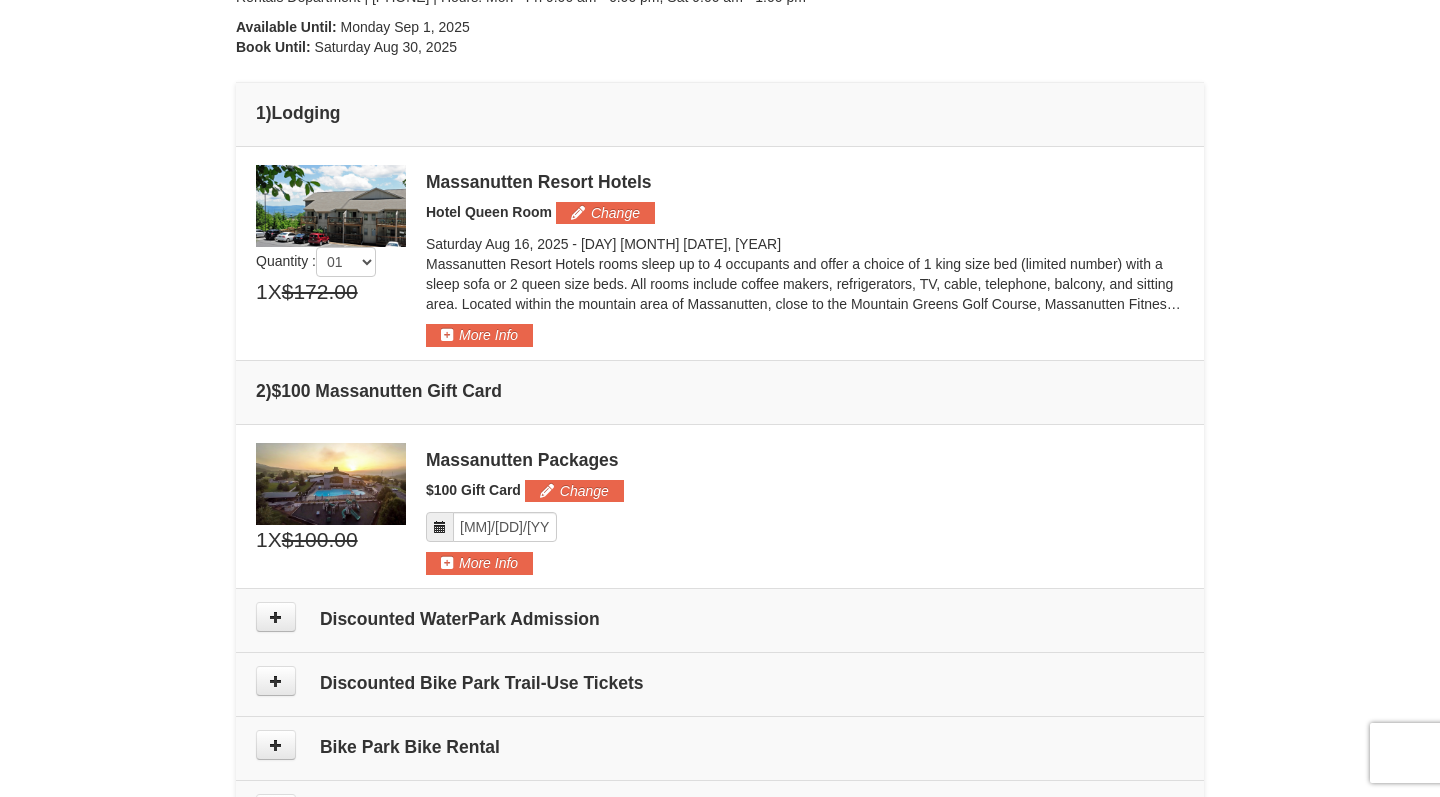 scroll, scrollTop: 451, scrollLeft: 0, axis: vertical 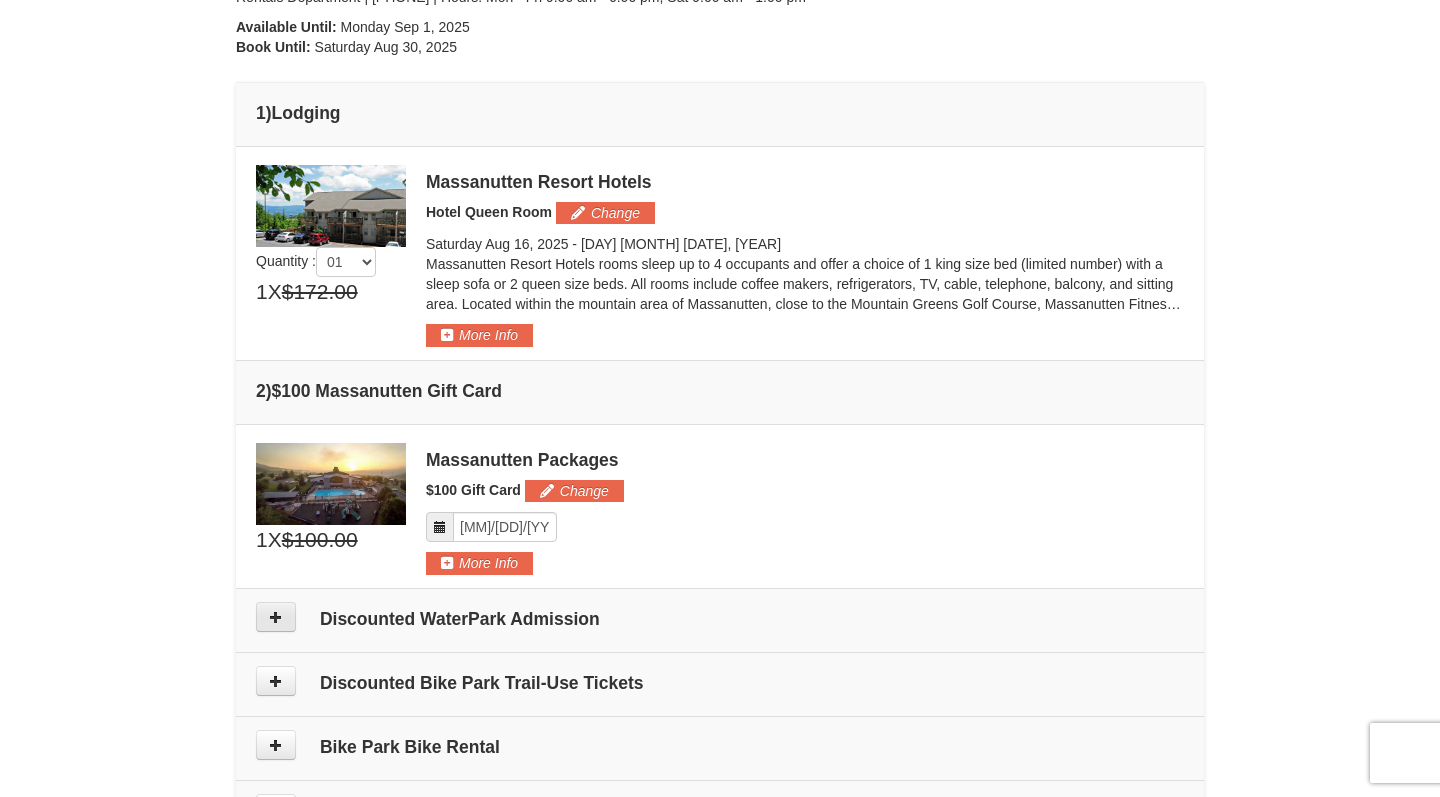 click at bounding box center (276, 617) 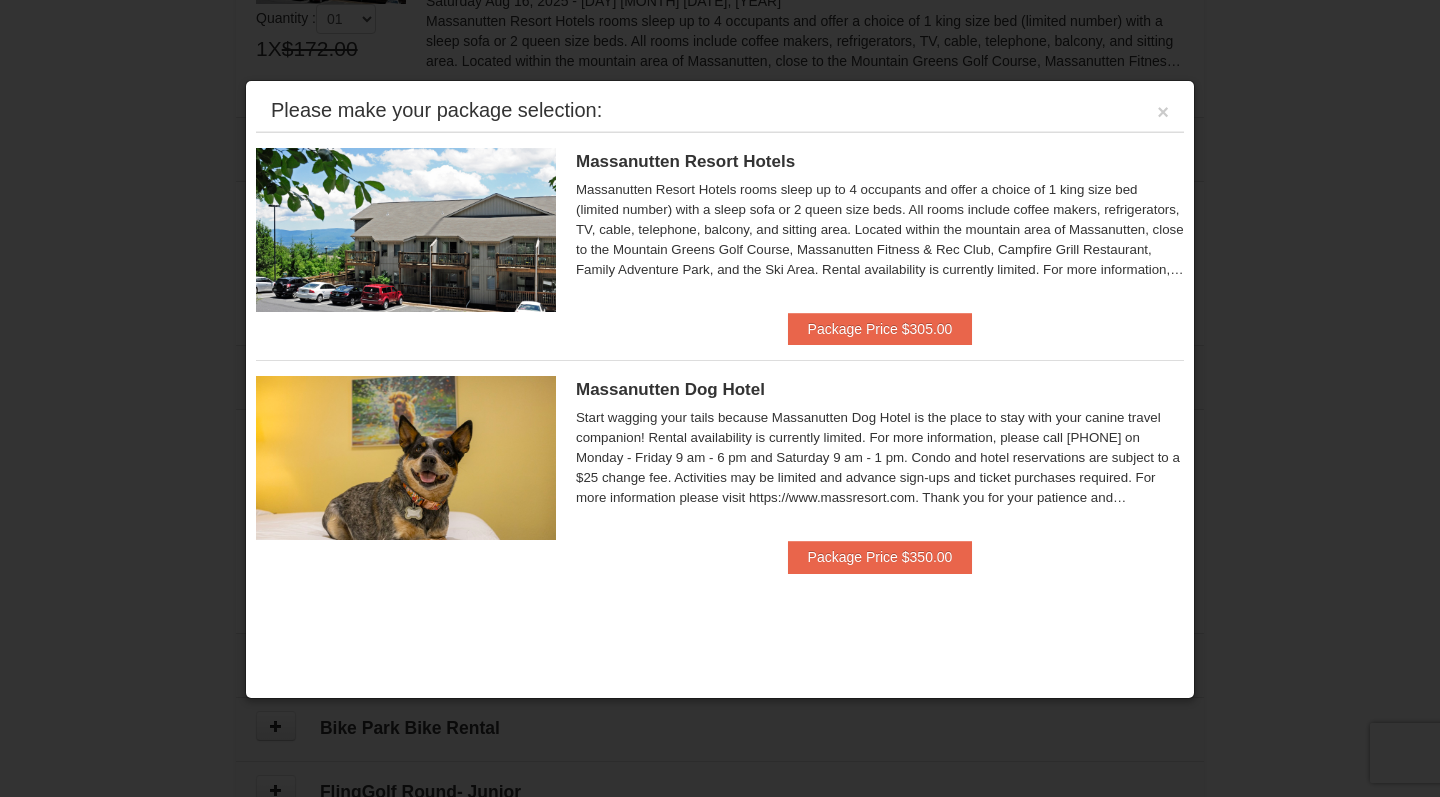 scroll, scrollTop: 616, scrollLeft: 0, axis: vertical 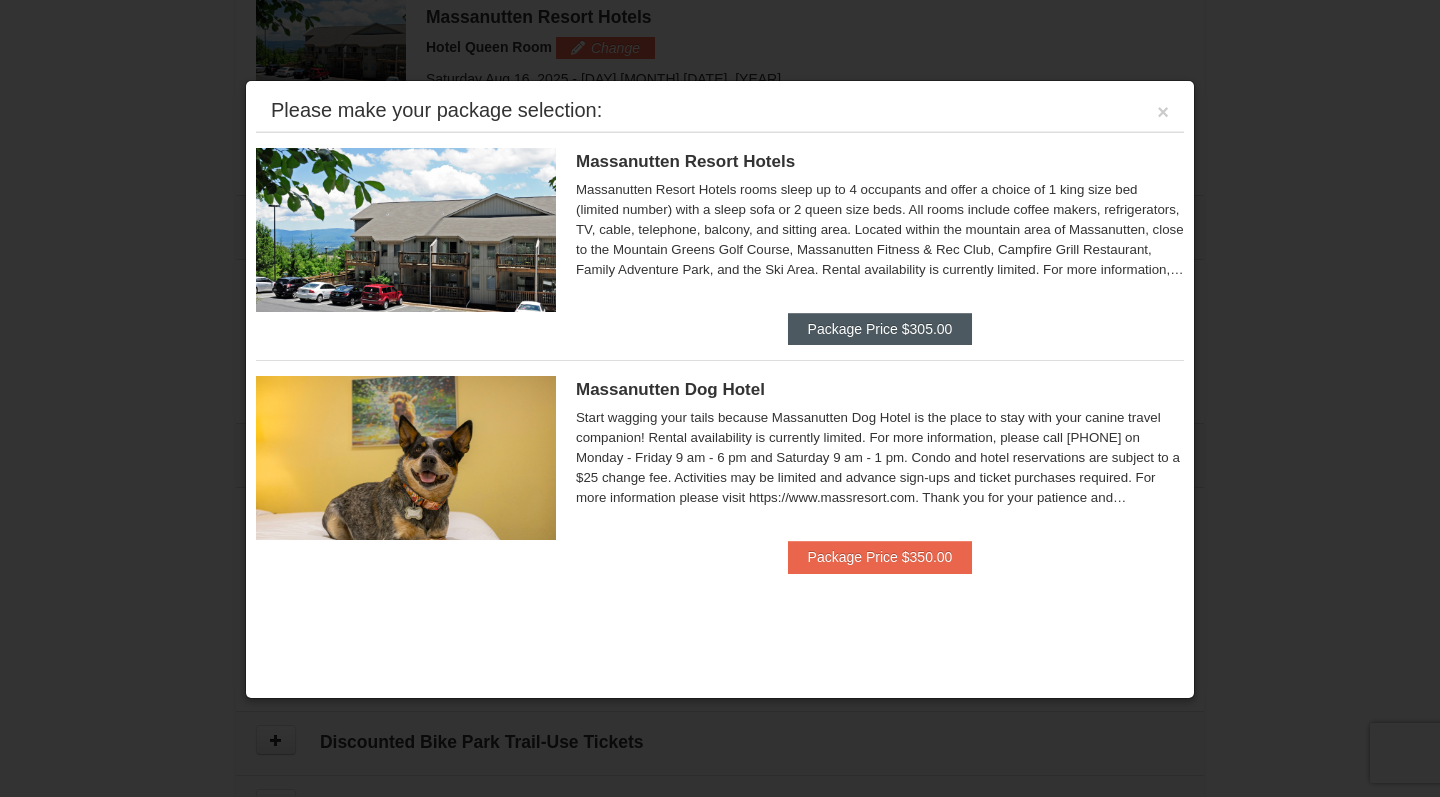 click on "Package Price $305.00" at bounding box center [880, 329] 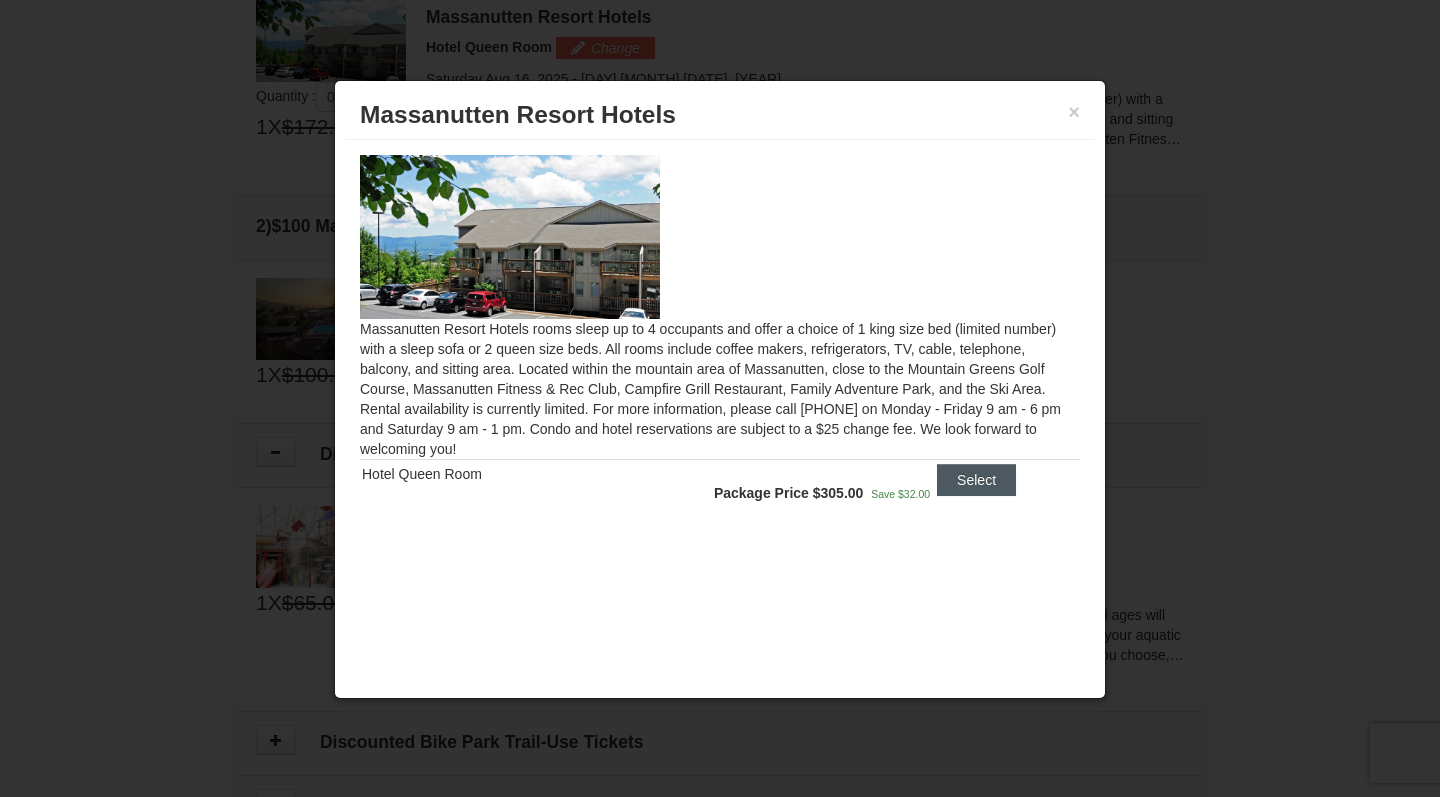 click on "Select" at bounding box center (976, 480) 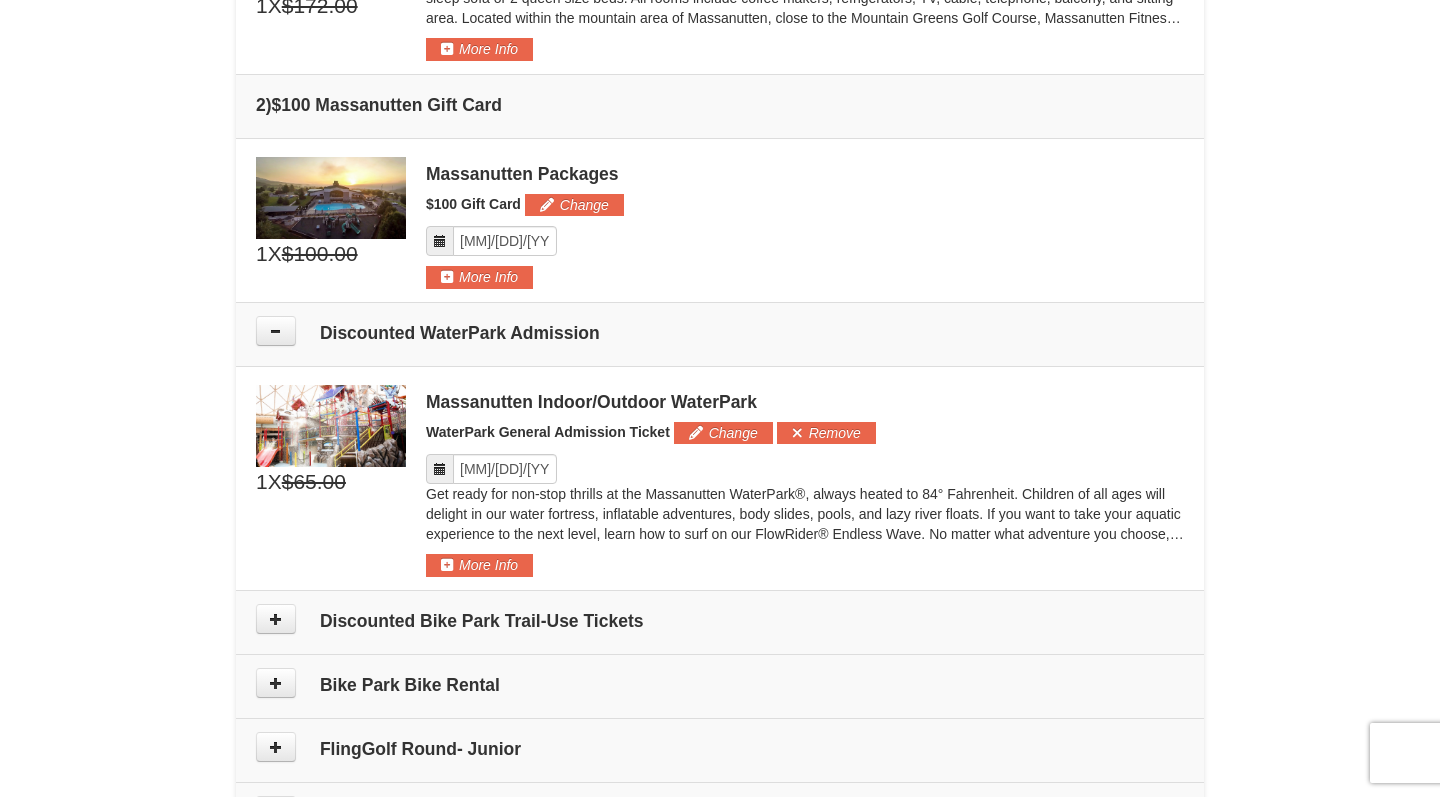 scroll, scrollTop: 788, scrollLeft: 0, axis: vertical 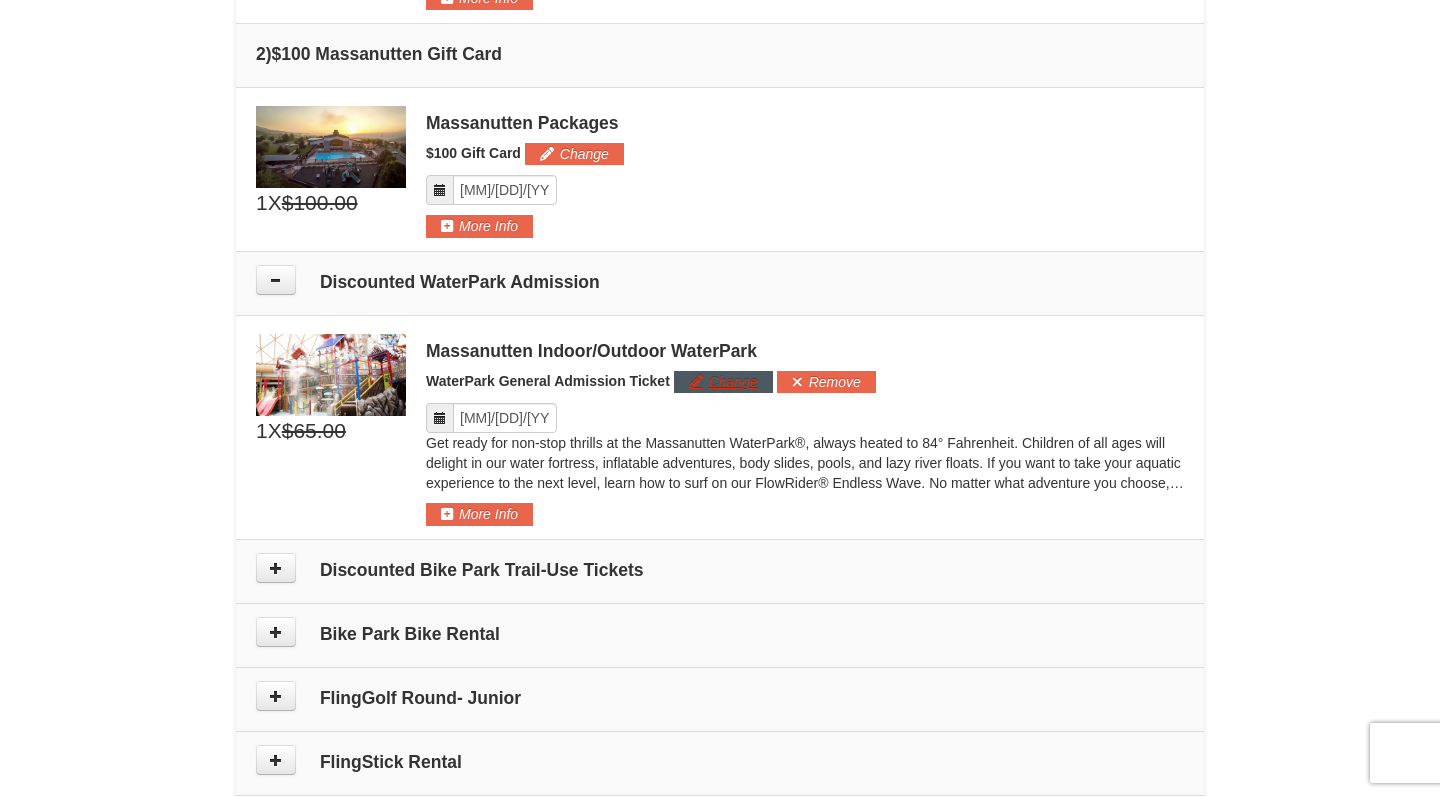 click on "Change" at bounding box center (723, 382) 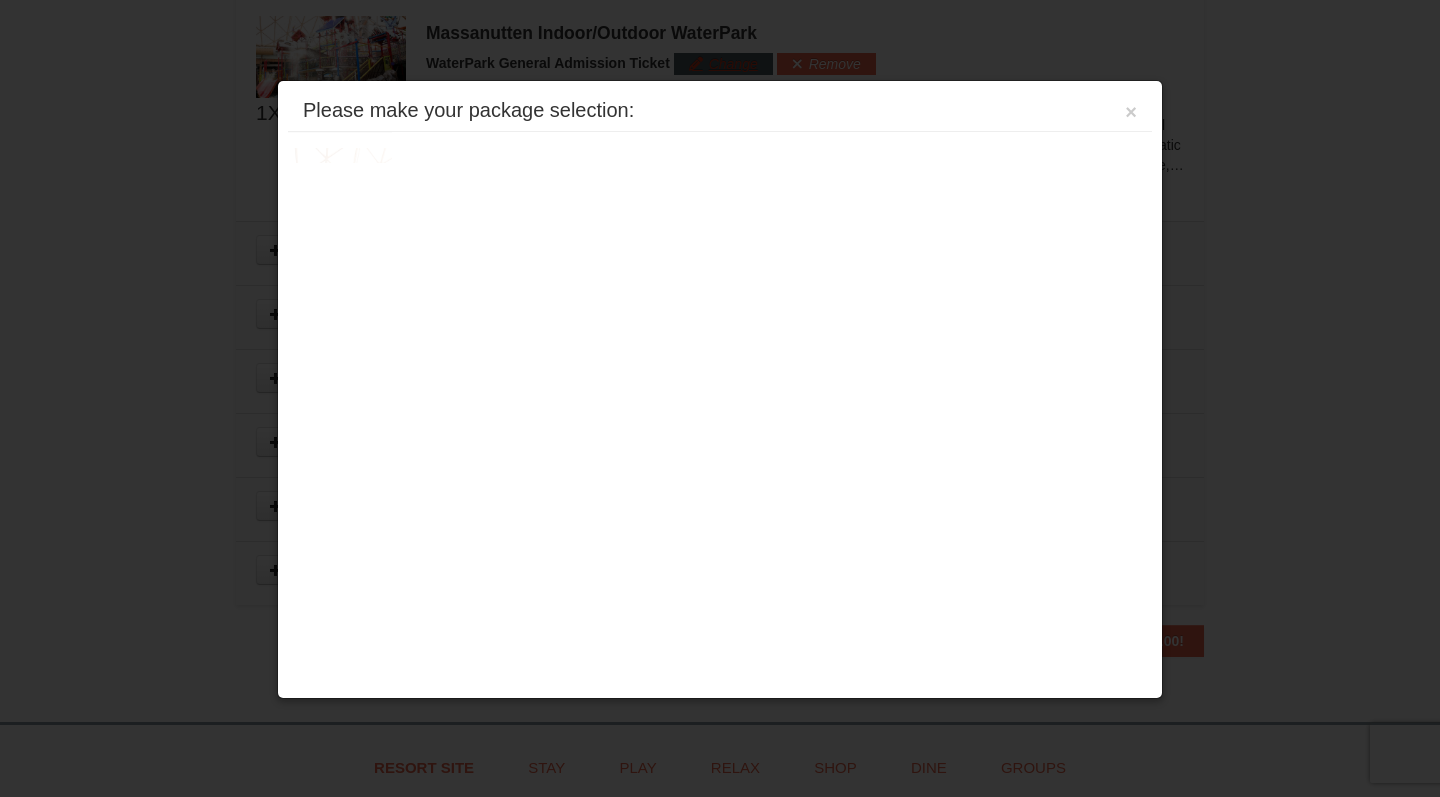 scroll, scrollTop: 1121, scrollLeft: 0, axis: vertical 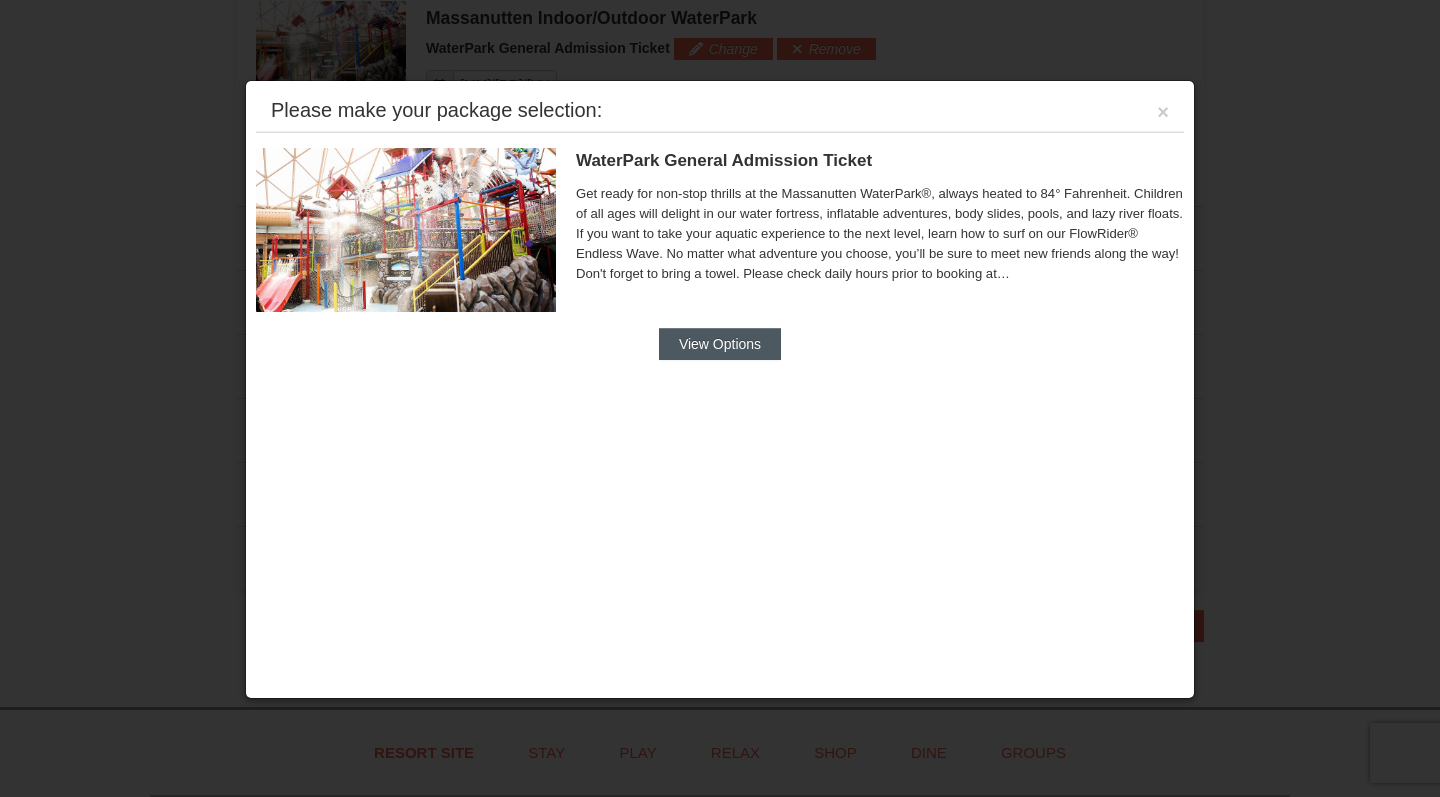 click on "View Options" at bounding box center (720, 344) 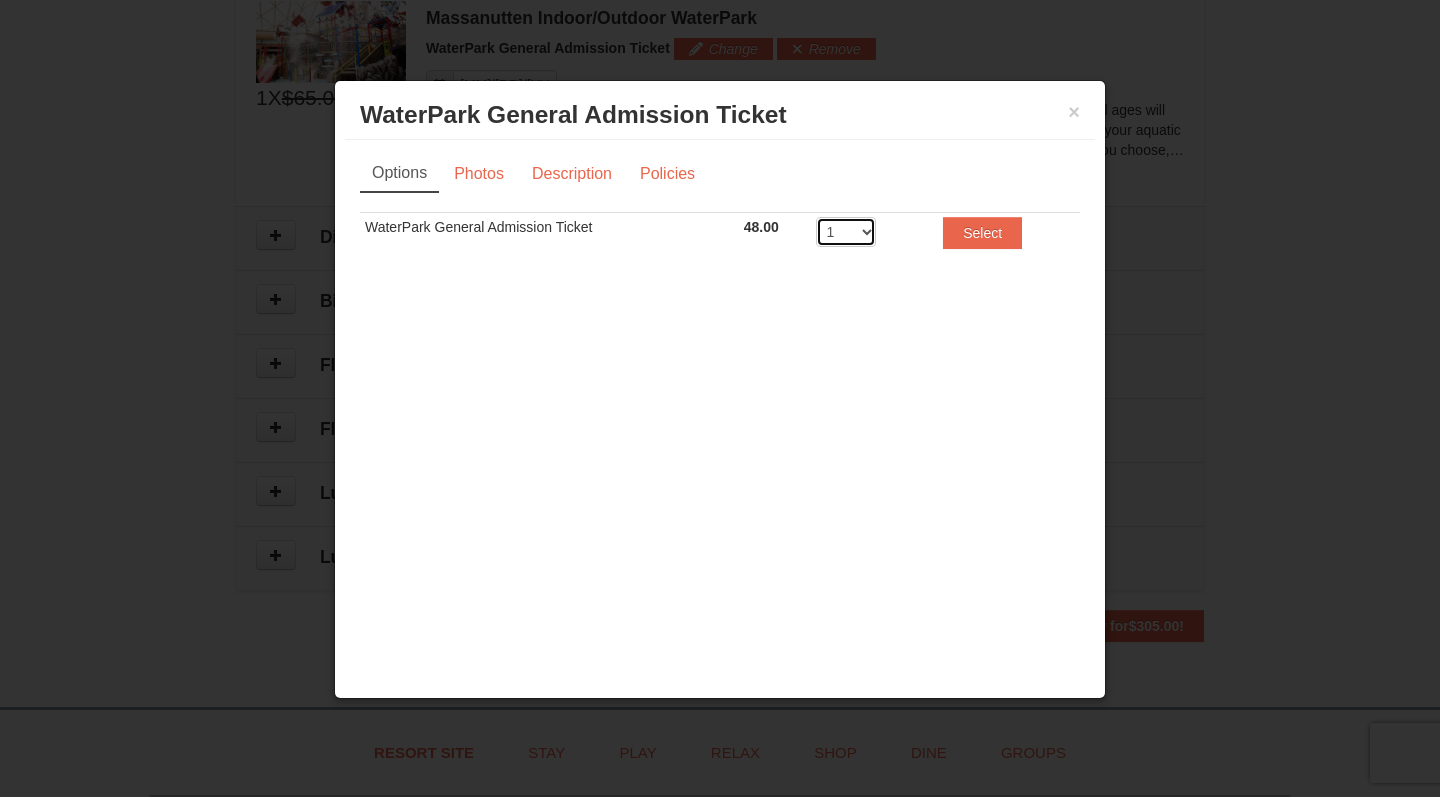 select on "2" 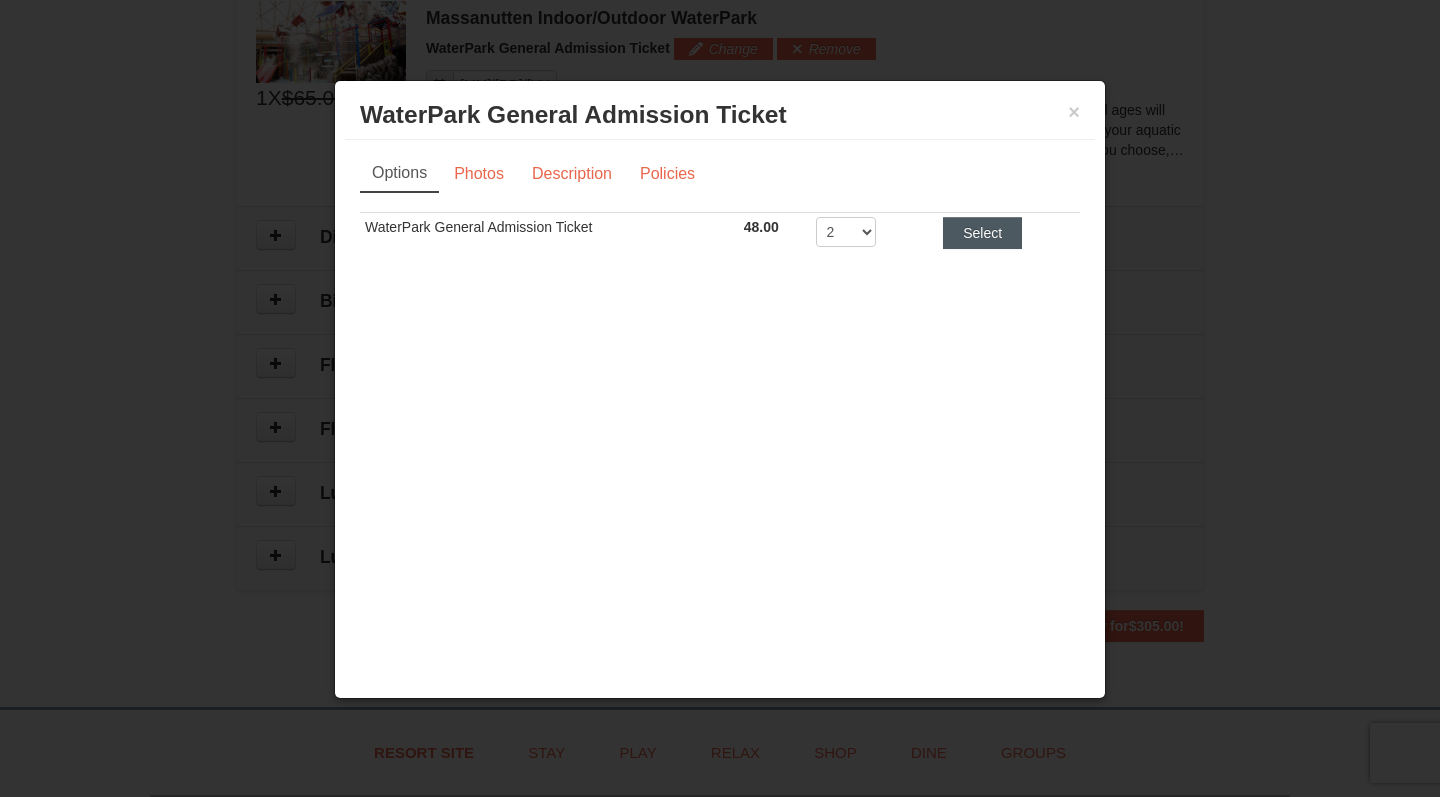 click on "Select" at bounding box center [982, 233] 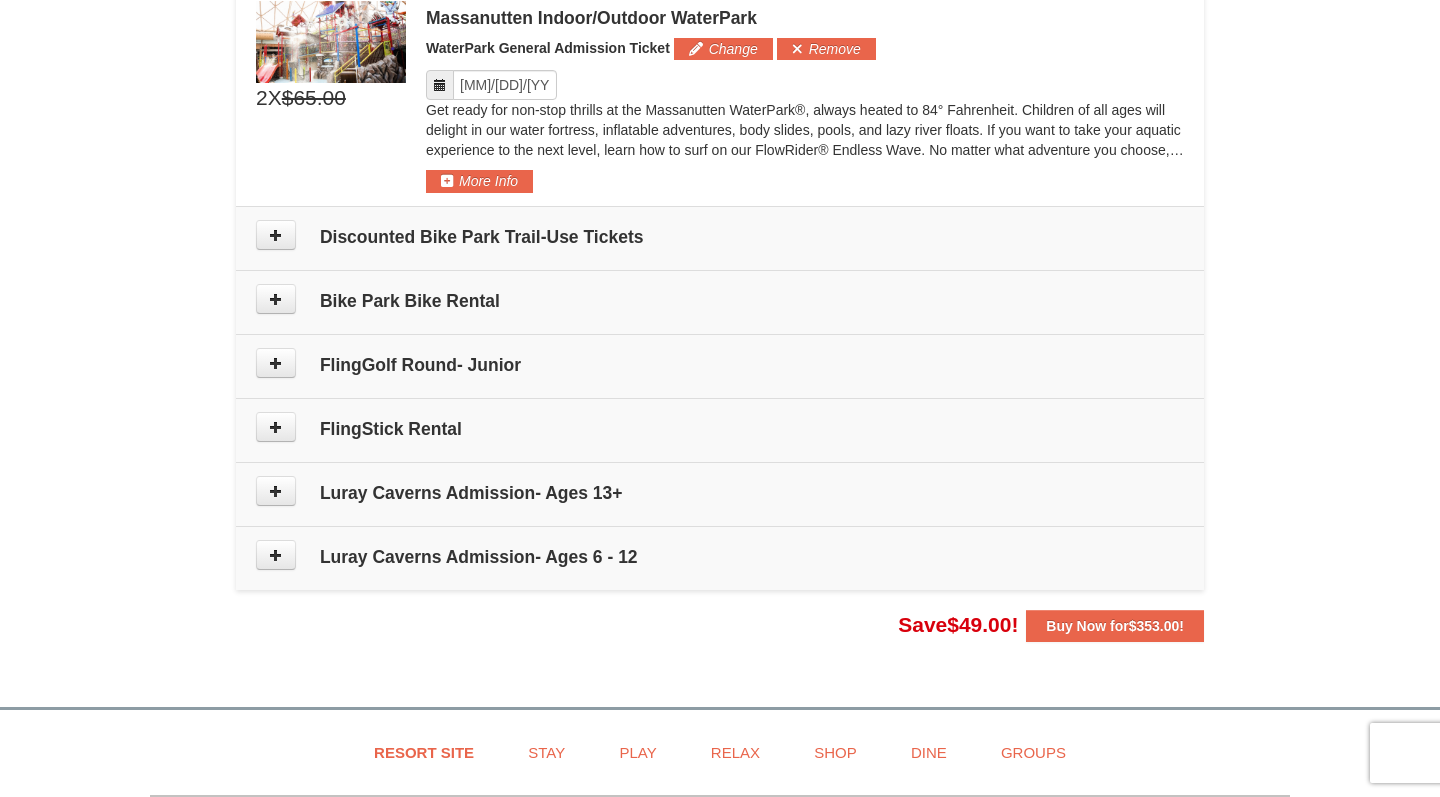 click on "Discounted Bike Park Trail-Use Tickets" at bounding box center [720, 238] 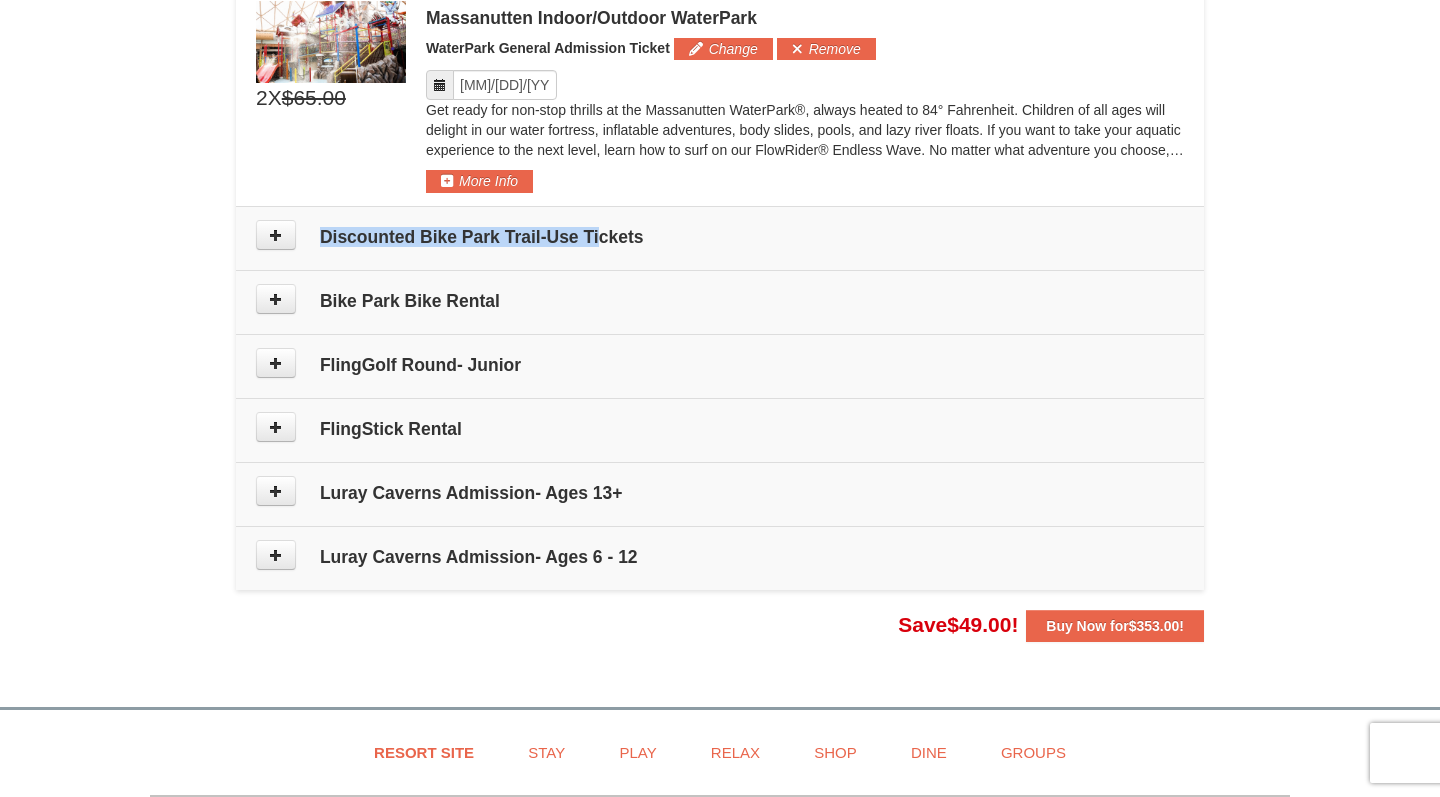 drag, startPoint x: 861, startPoint y: 225, endPoint x: 839, endPoint y: 216, distance: 23.769728 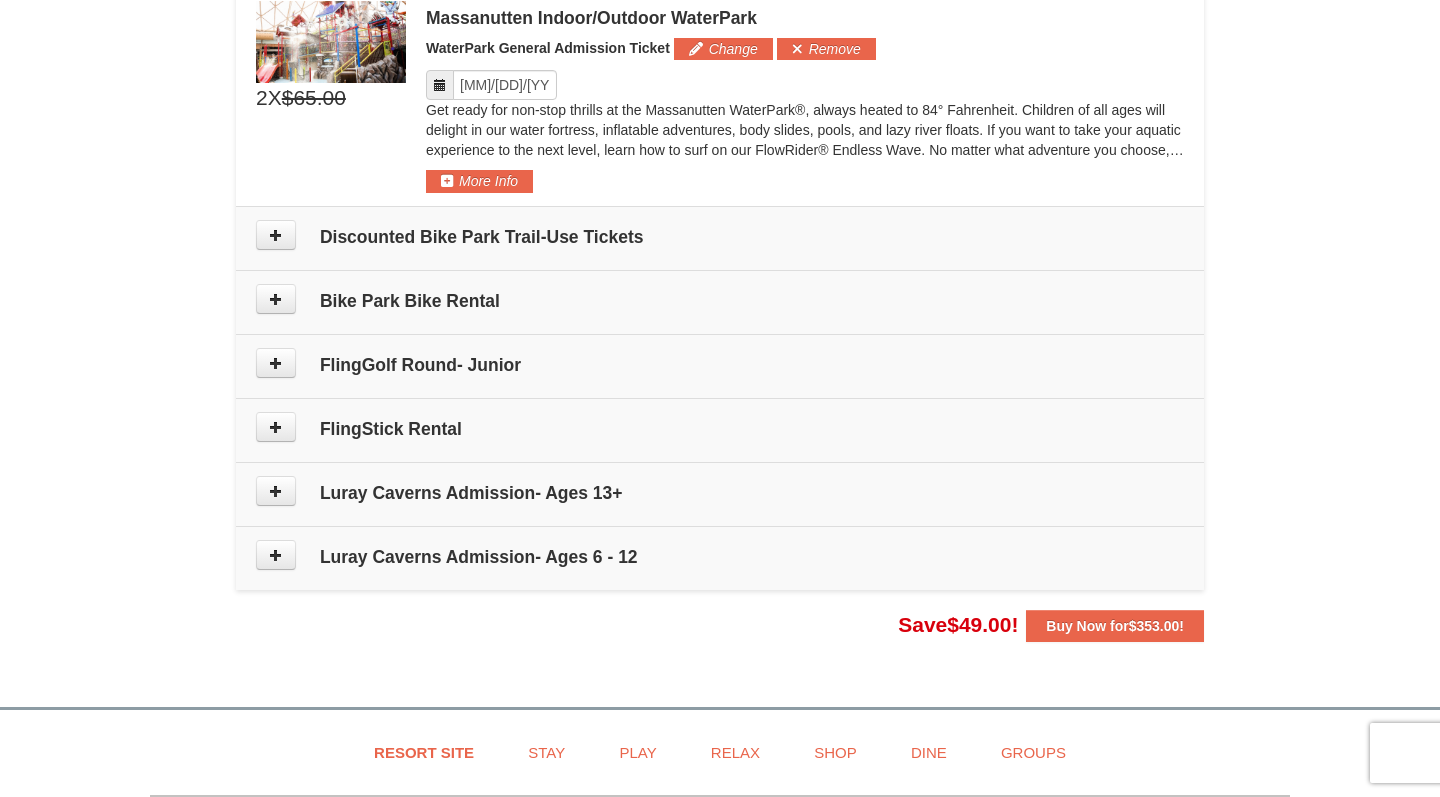 click on "Discounted Bike Park Trail-Use Tickets" at bounding box center (720, 238) 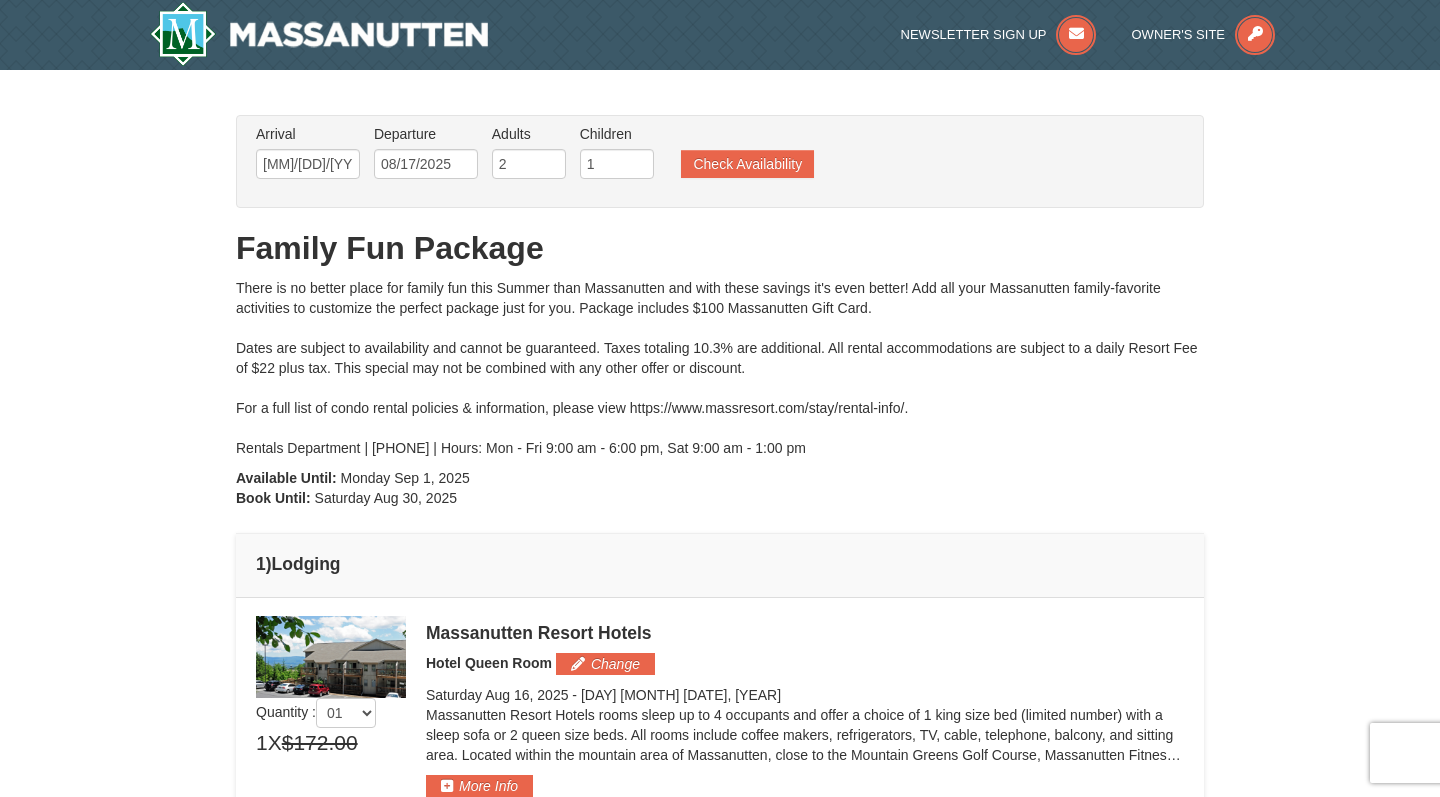 scroll, scrollTop: 0, scrollLeft: 0, axis: both 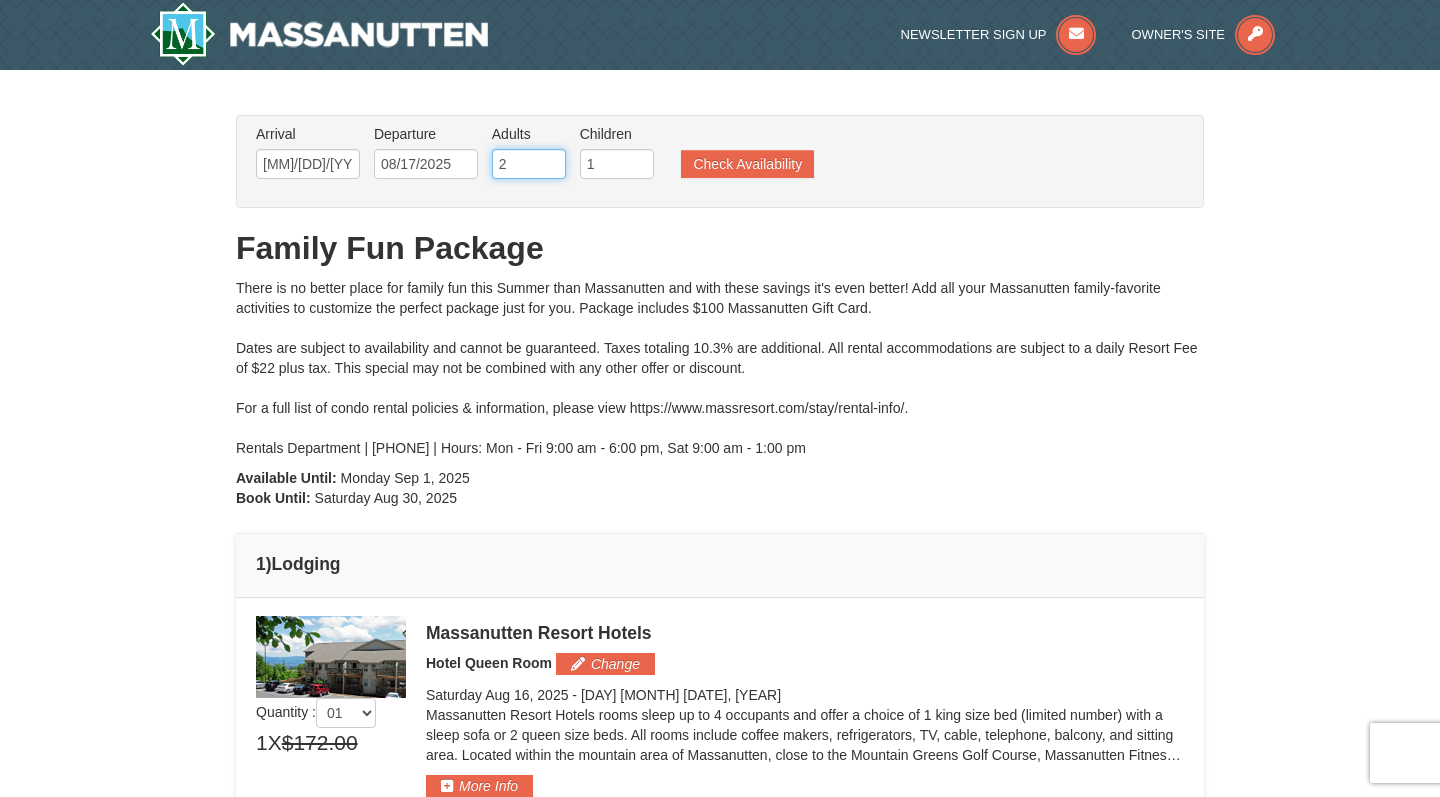 type on "3" 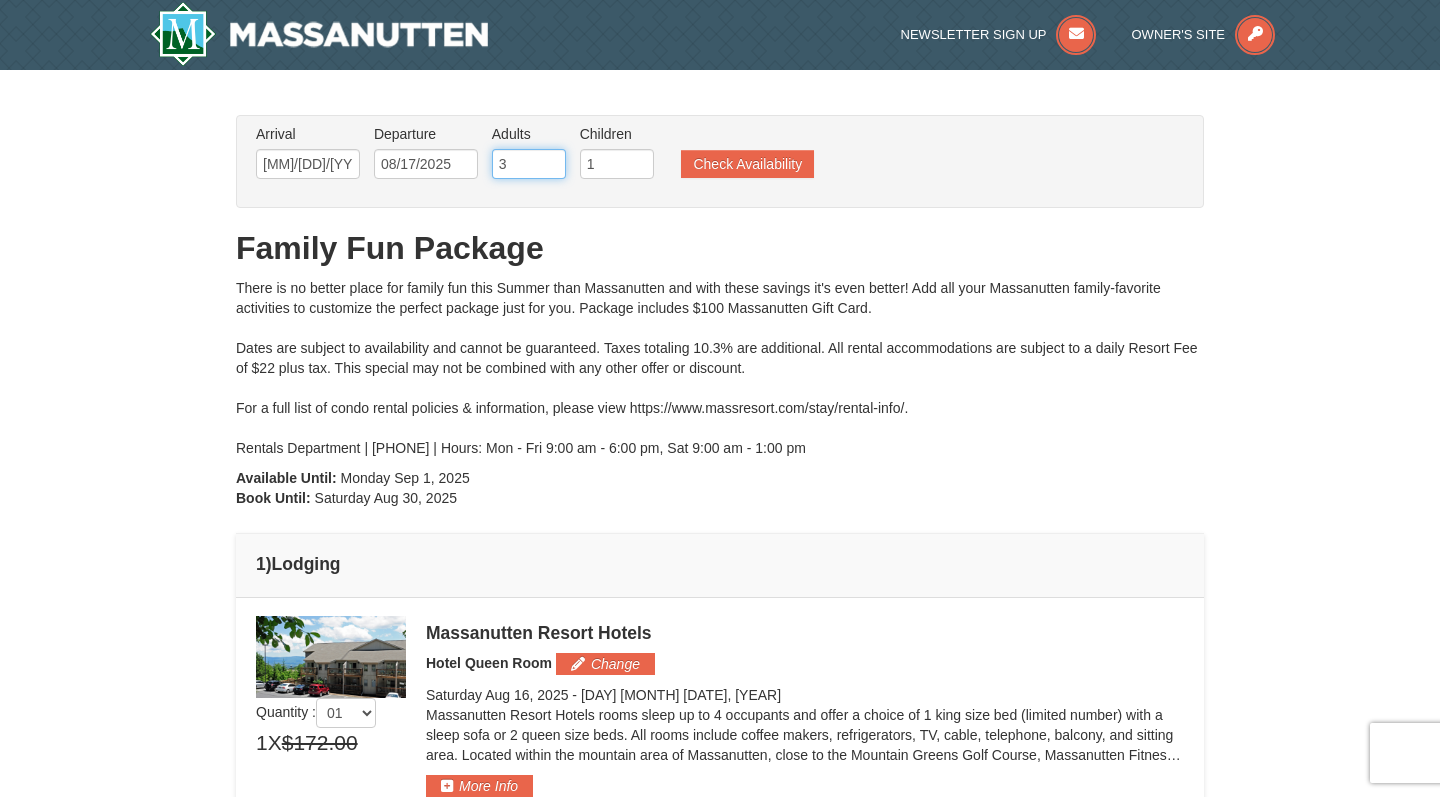 click on "3" at bounding box center (529, 164) 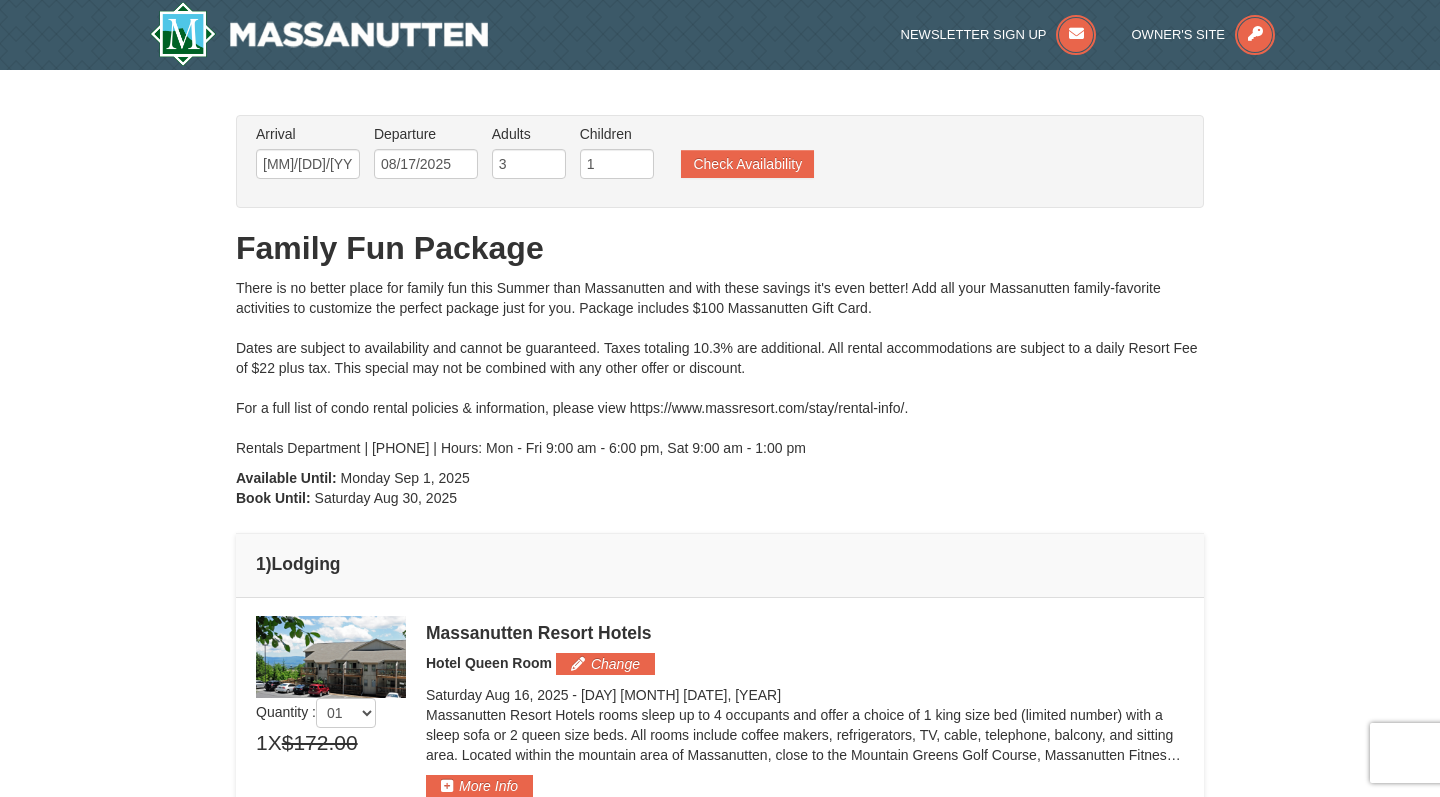 type on "2" 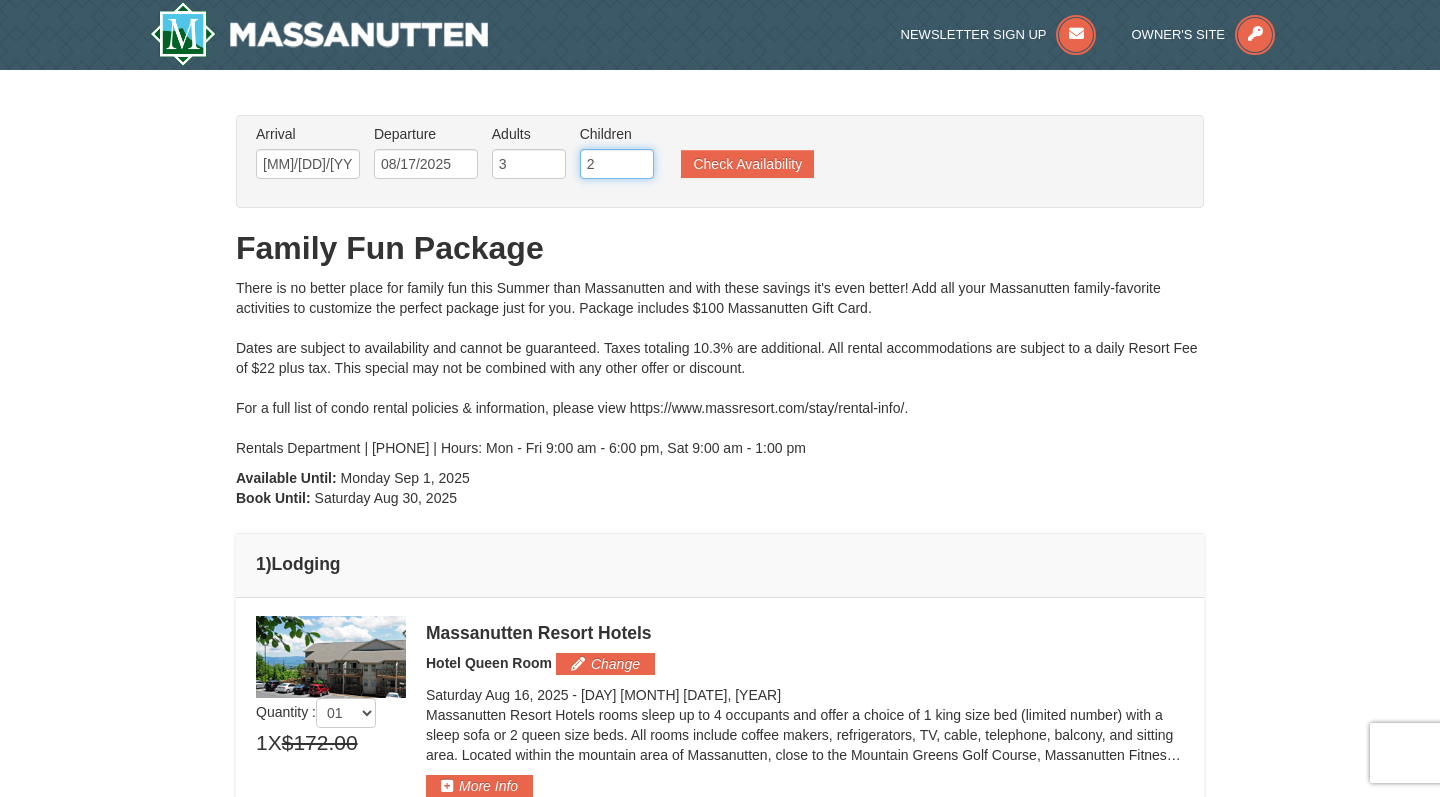click on "2" at bounding box center (617, 164) 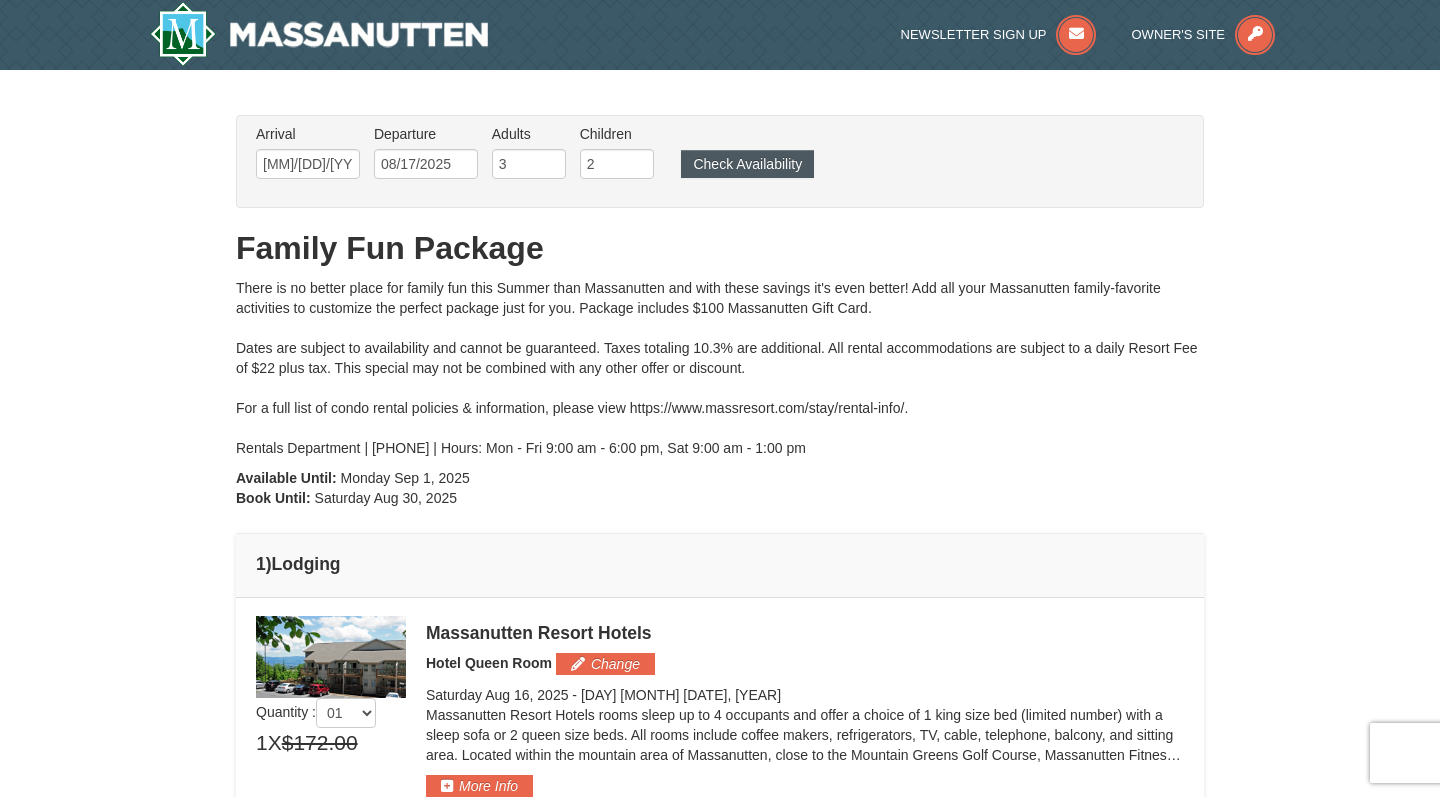 click on "Check Availability" at bounding box center [747, 164] 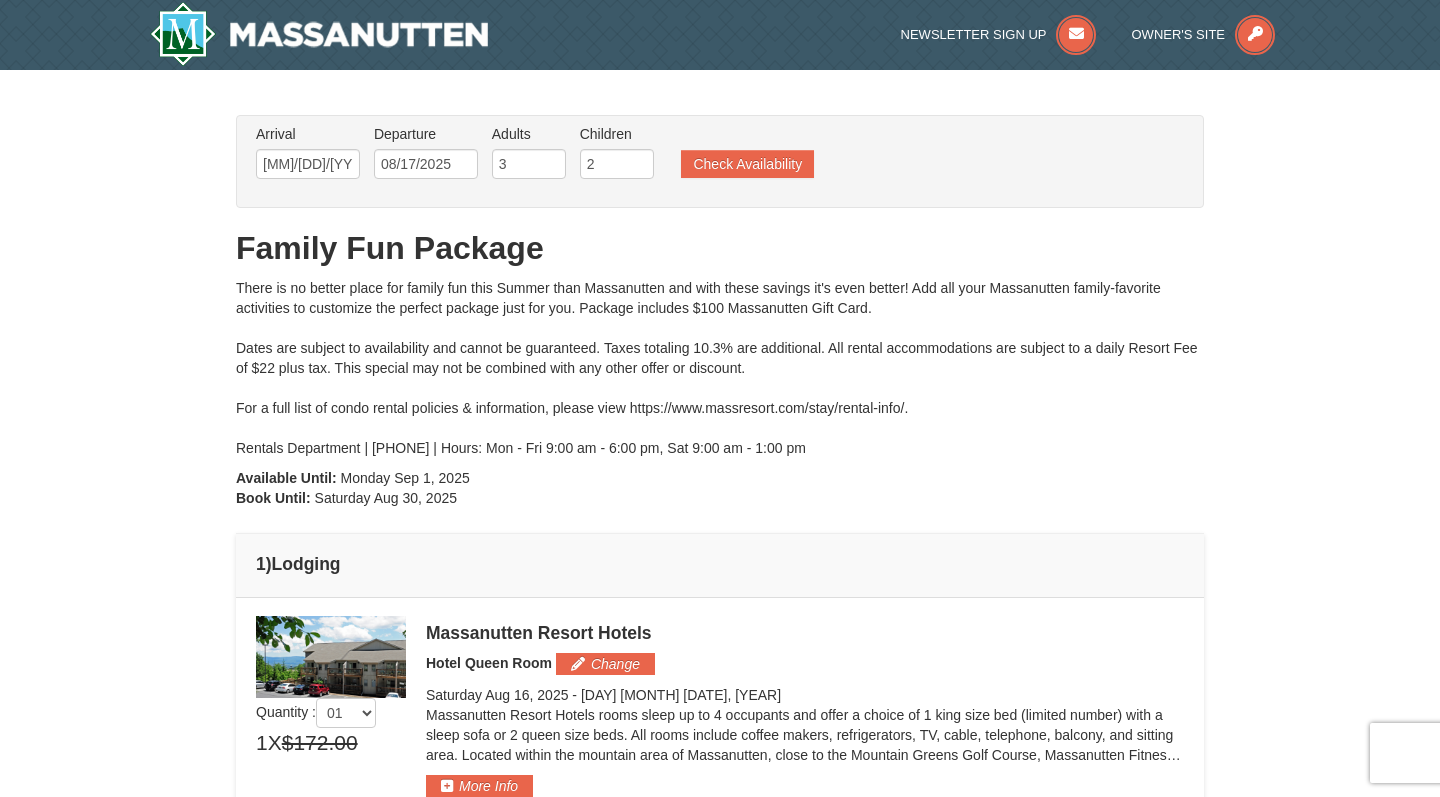 scroll, scrollTop: 0, scrollLeft: 0, axis: both 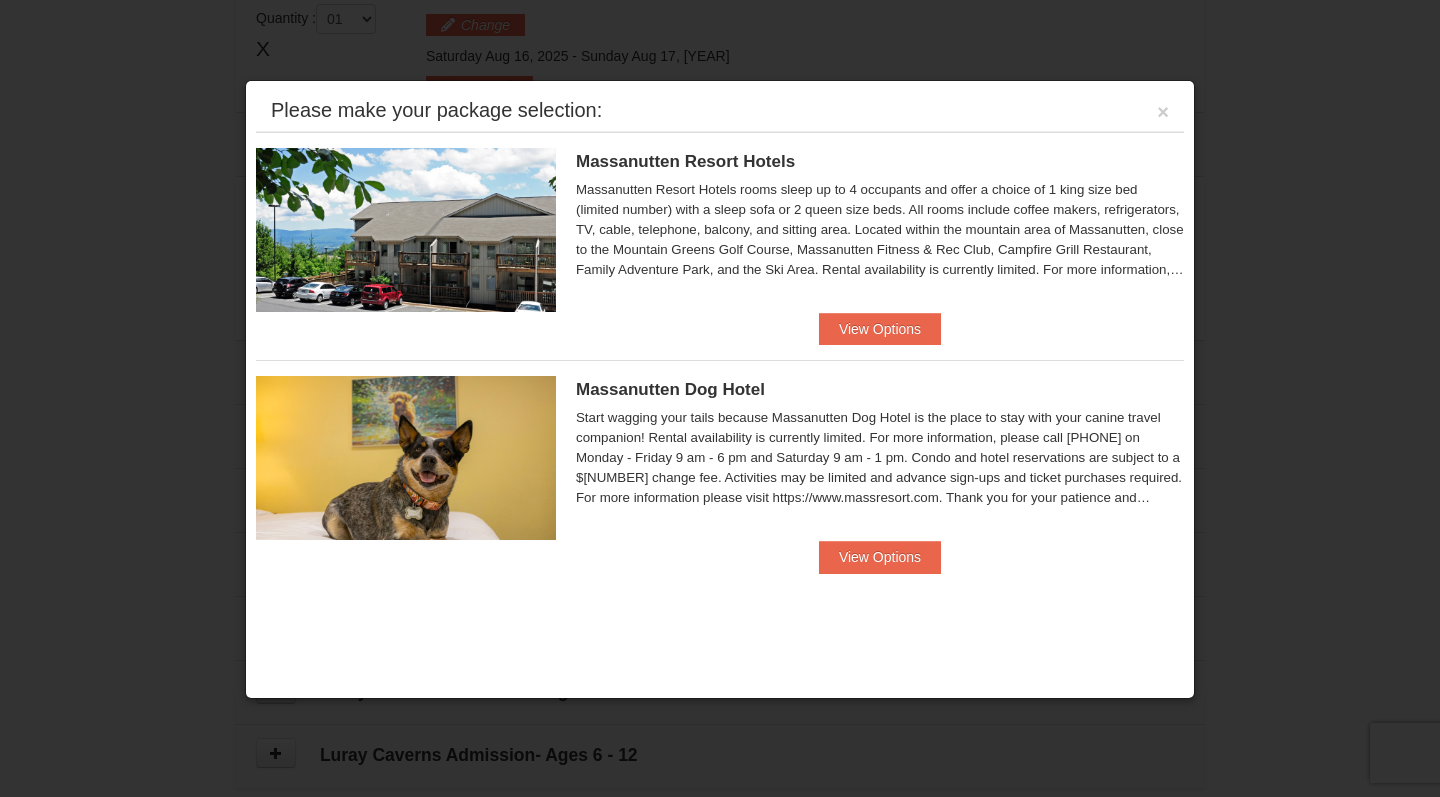 click on "Massanutten Resort Hotels" at bounding box center (685, 161) 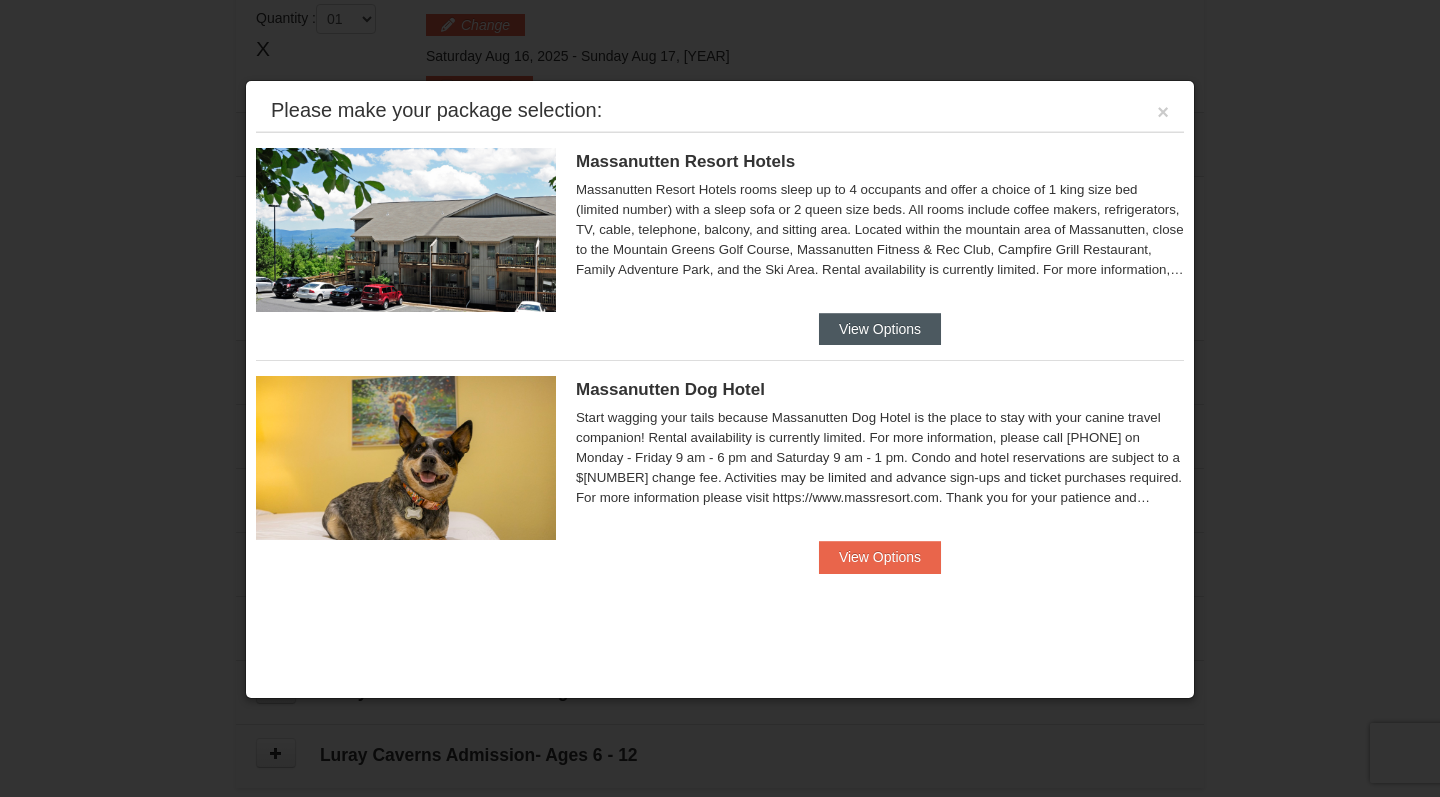 click on "View Options" at bounding box center (880, 329) 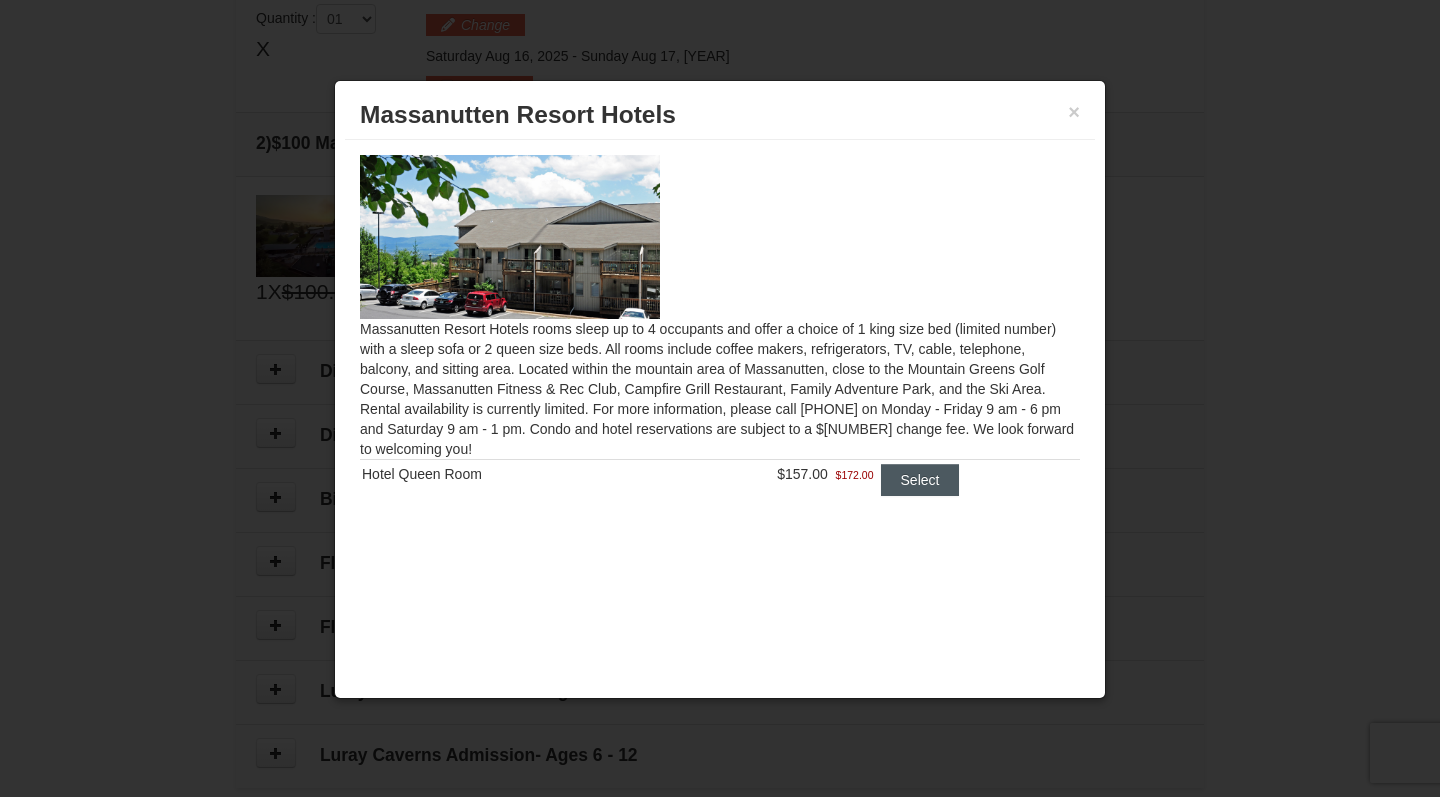 click on "Select" at bounding box center [920, 480] 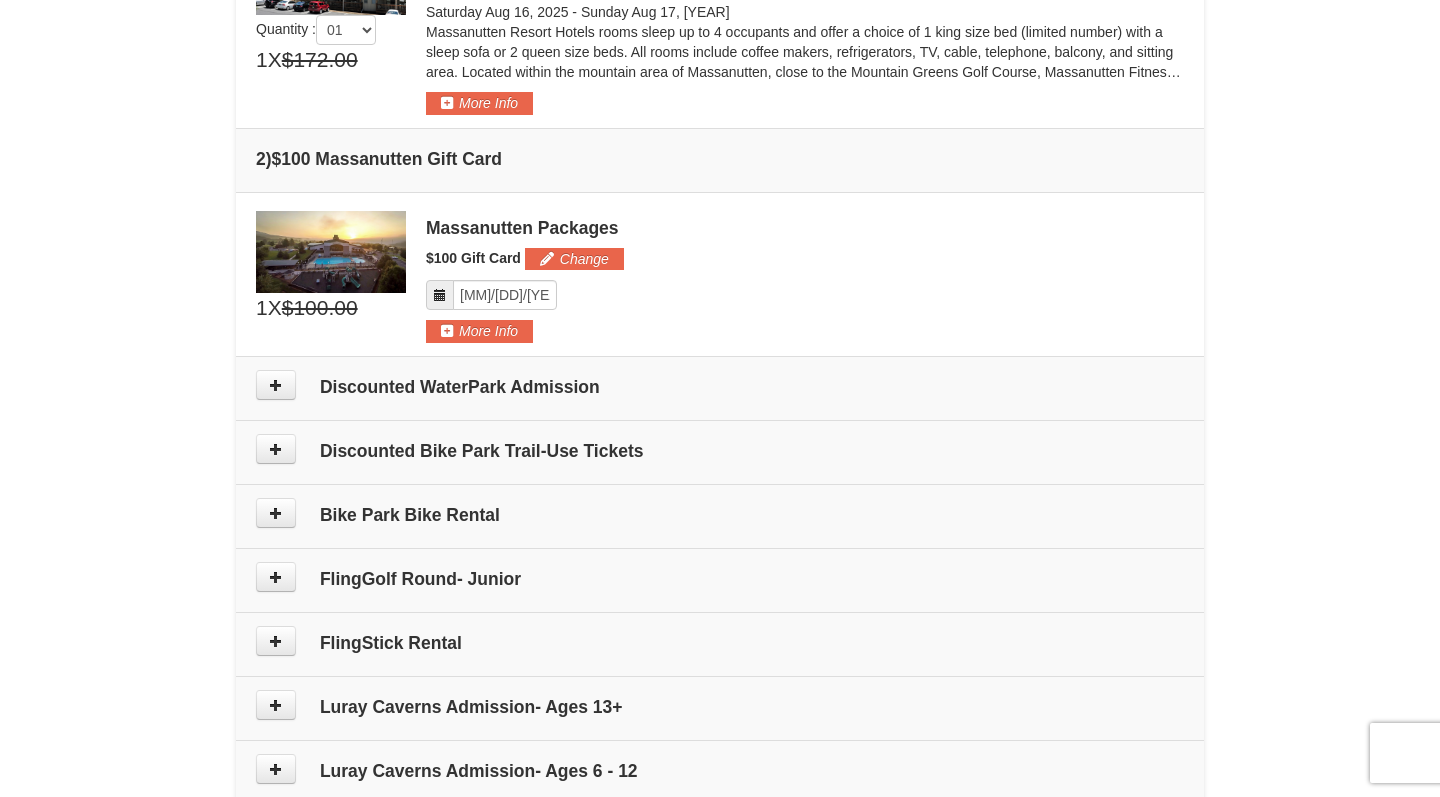 scroll, scrollTop: 782, scrollLeft: 0, axis: vertical 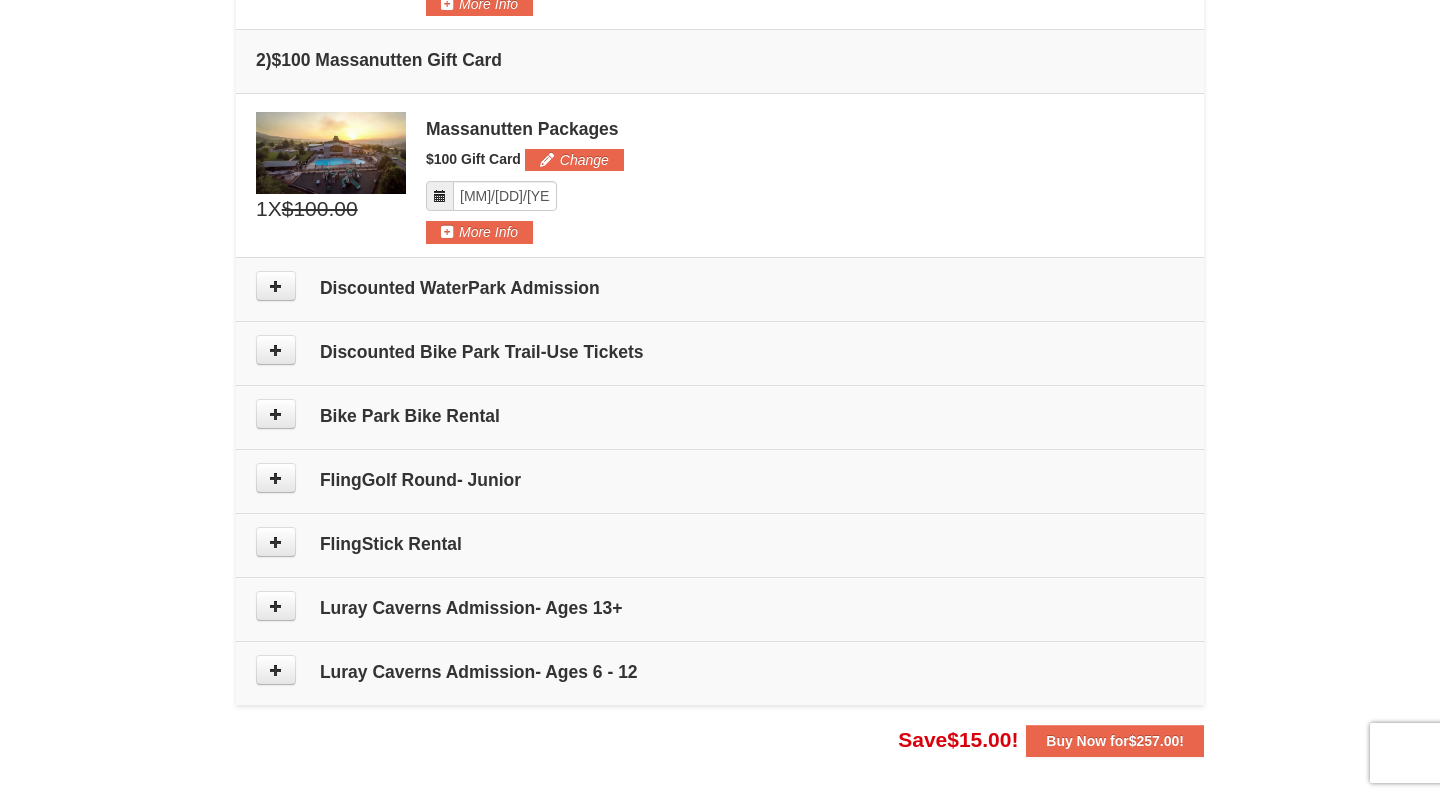 click on "Discounted WaterPark Admission" at bounding box center [720, 289] 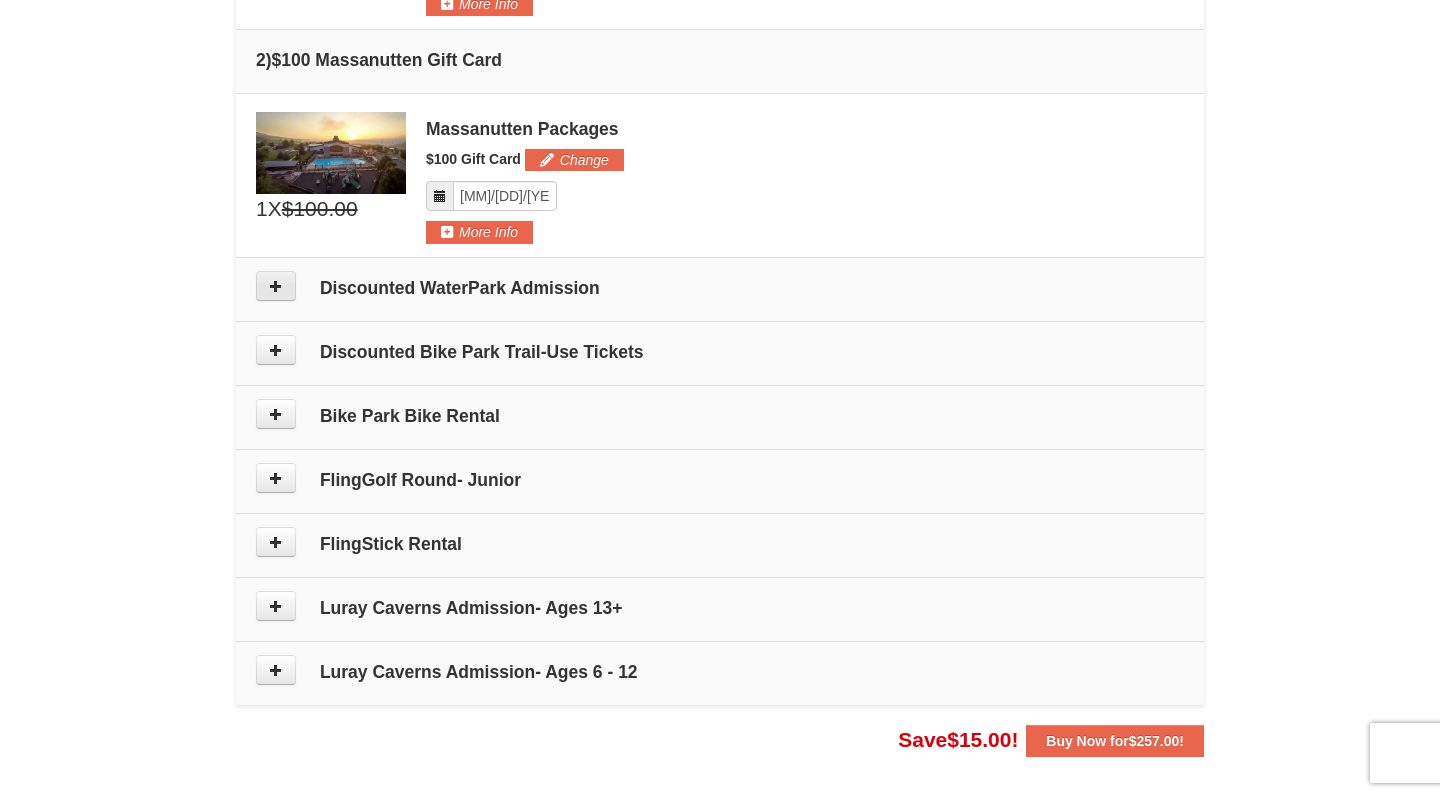 click at bounding box center [276, 286] 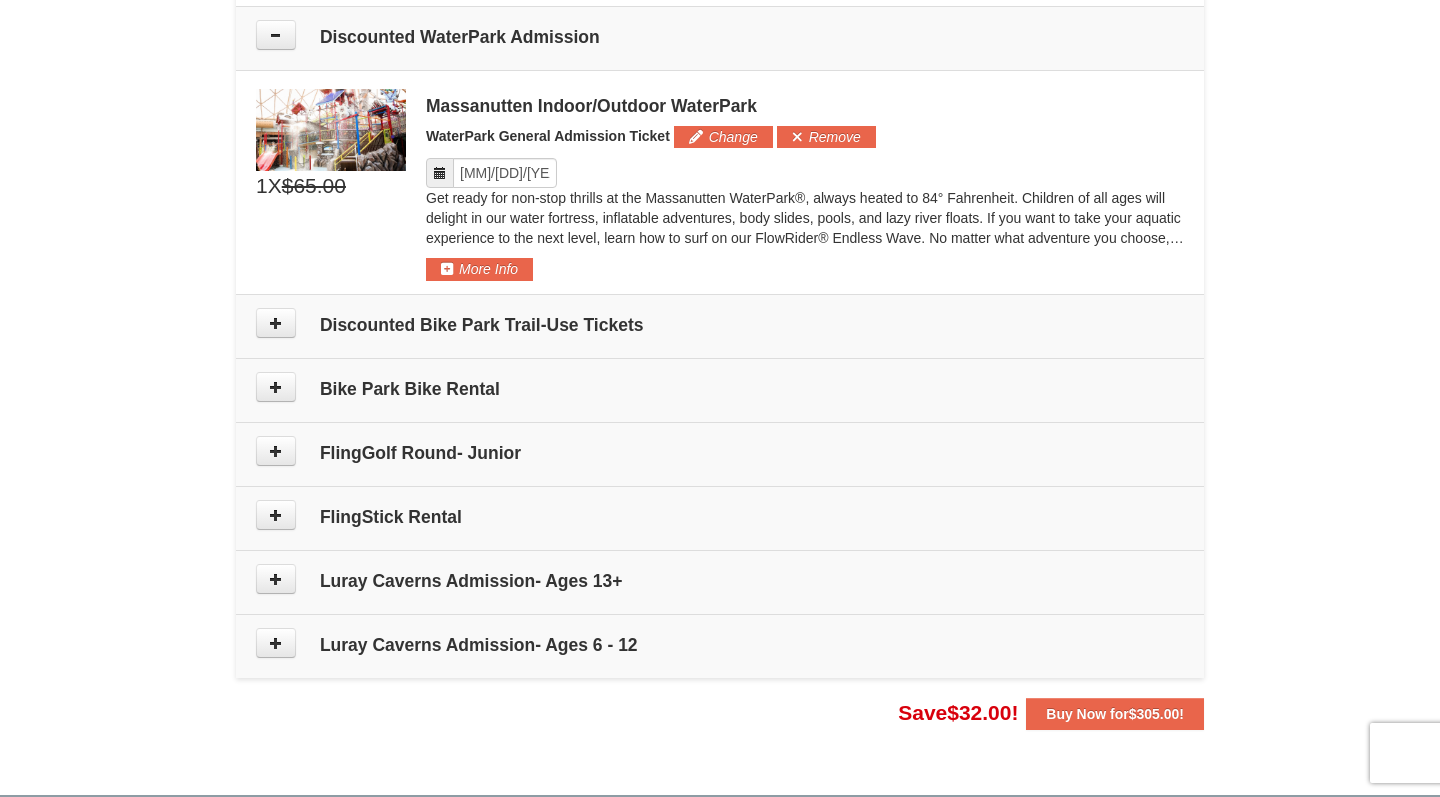 scroll, scrollTop: 1038, scrollLeft: 0, axis: vertical 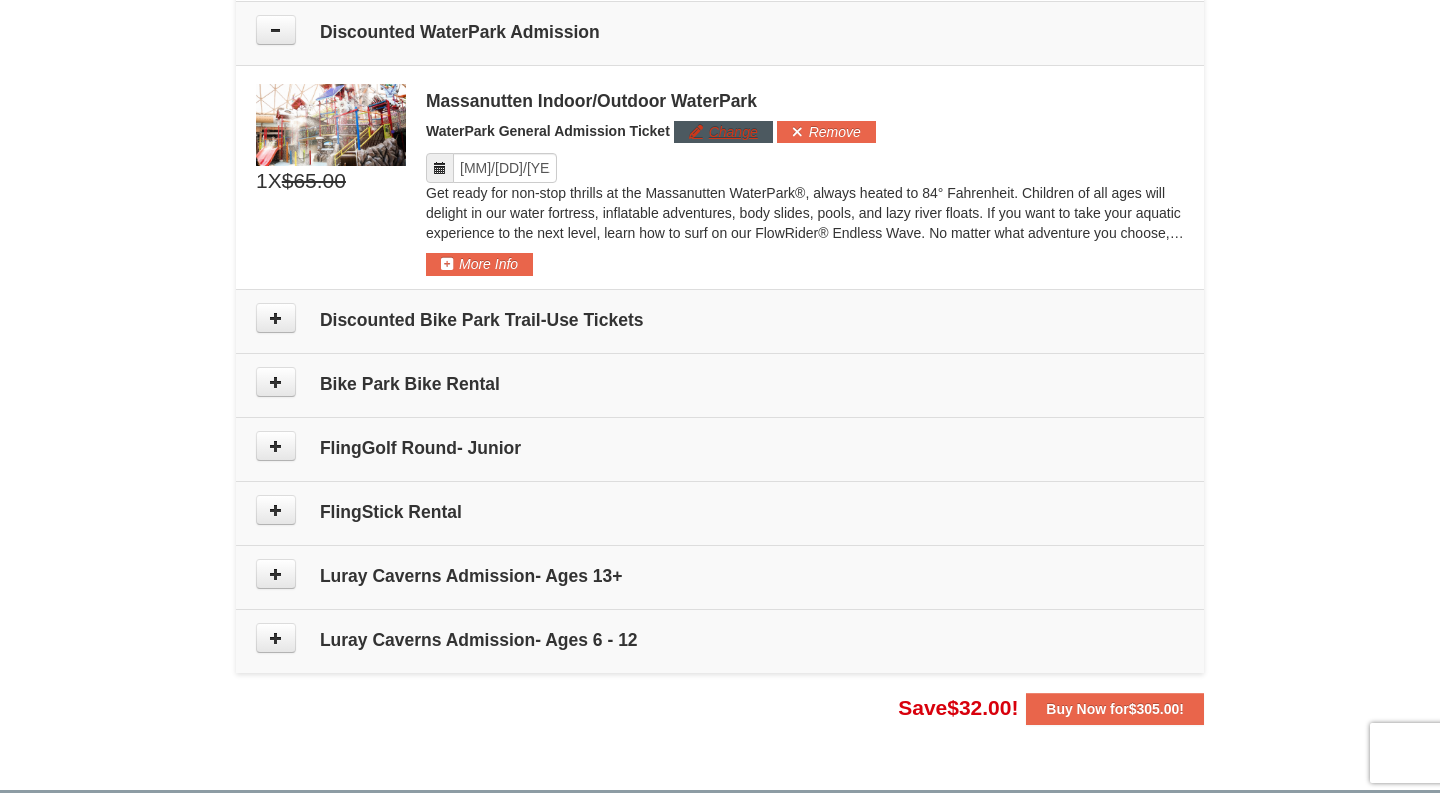 click on "Change" at bounding box center [723, 132] 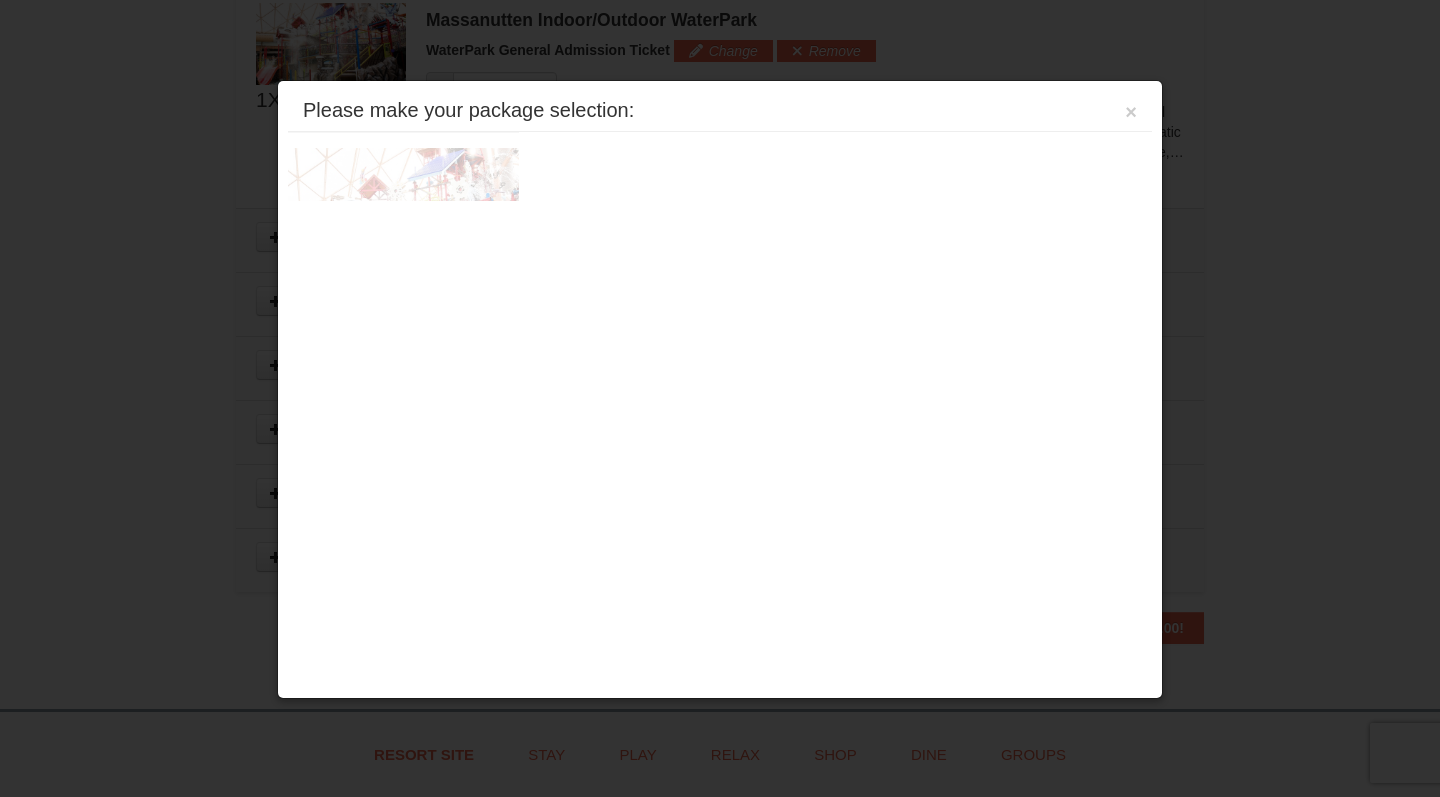 scroll, scrollTop: 1121, scrollLeft: 0, axis: vertical 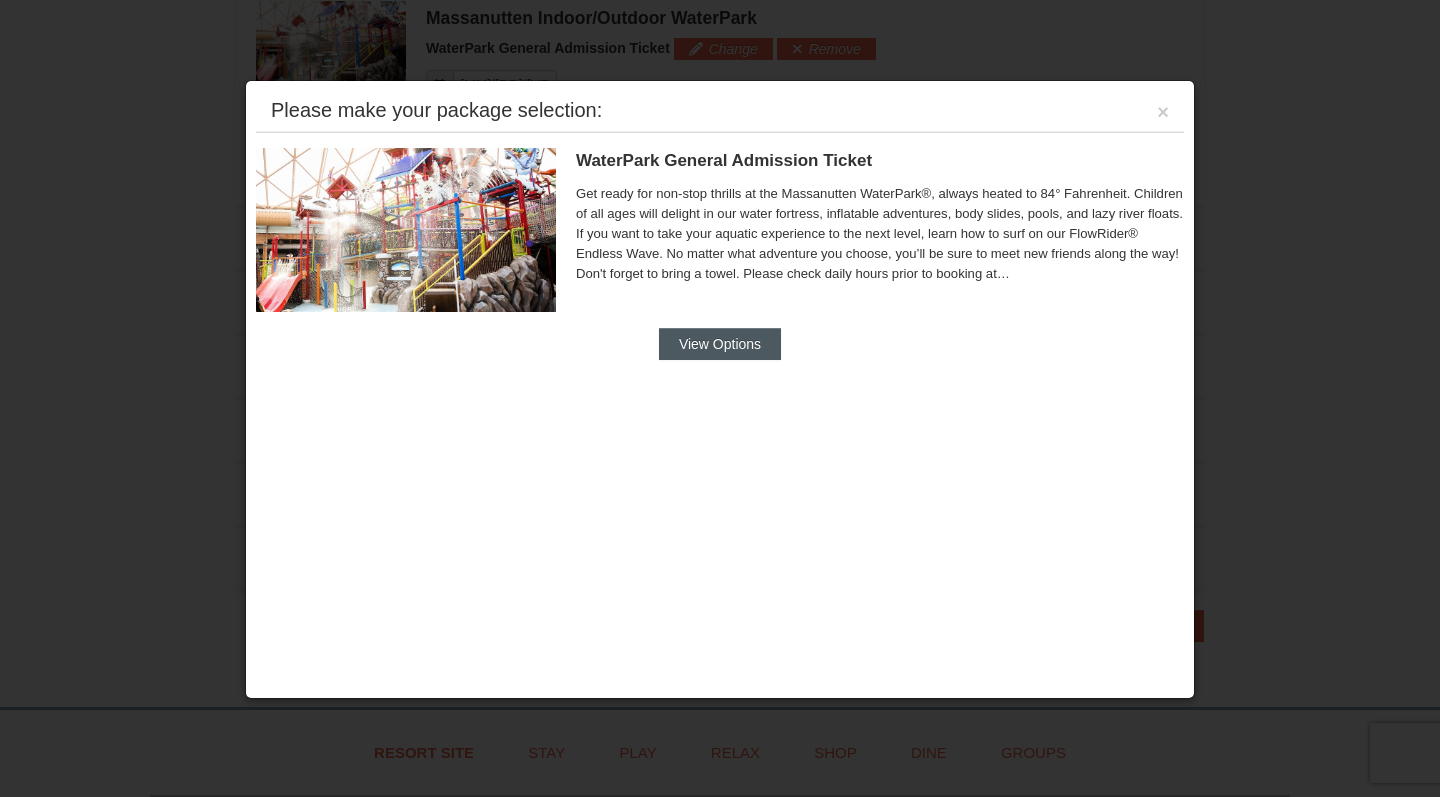 click on "View Options" at bounding box center (720, 344) 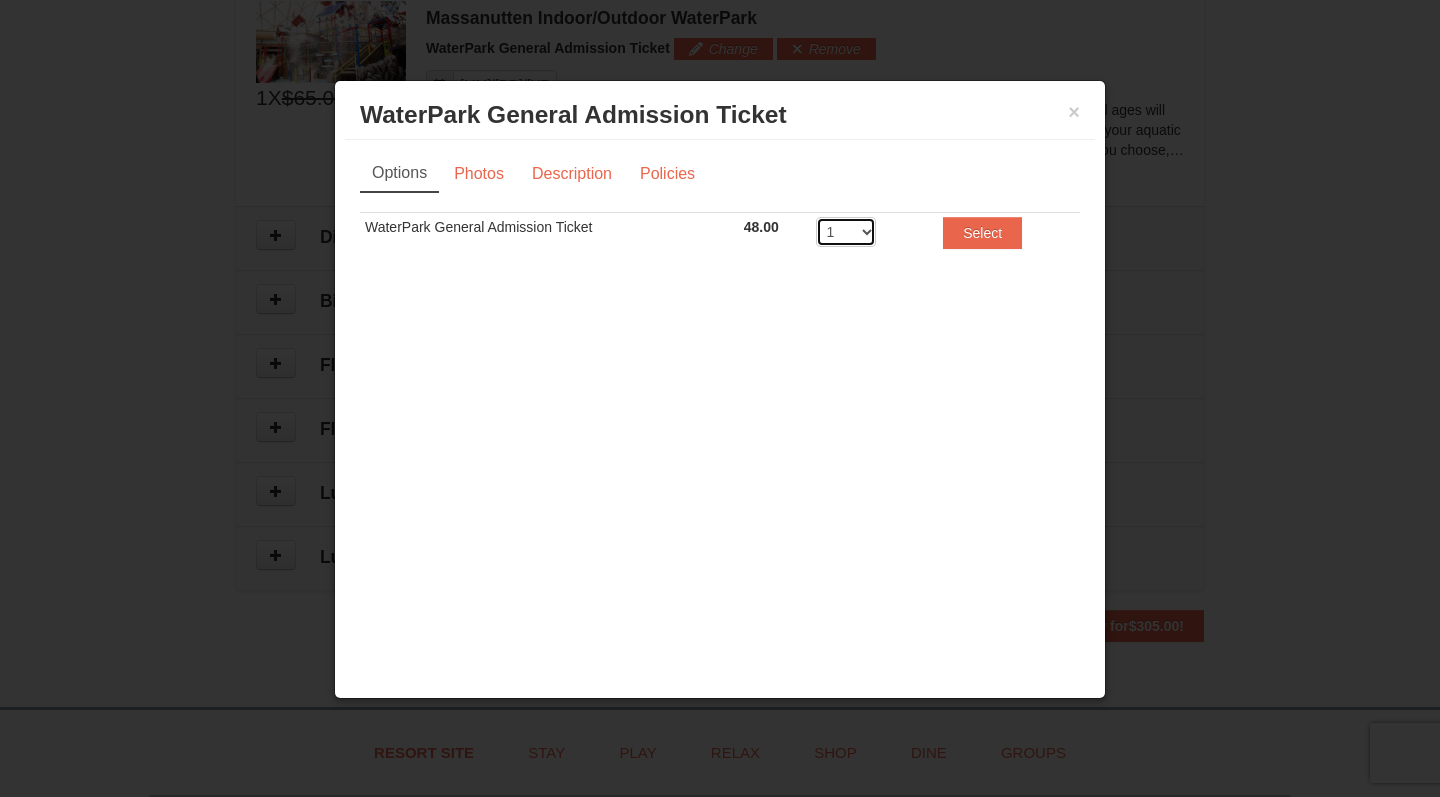 select on "5" 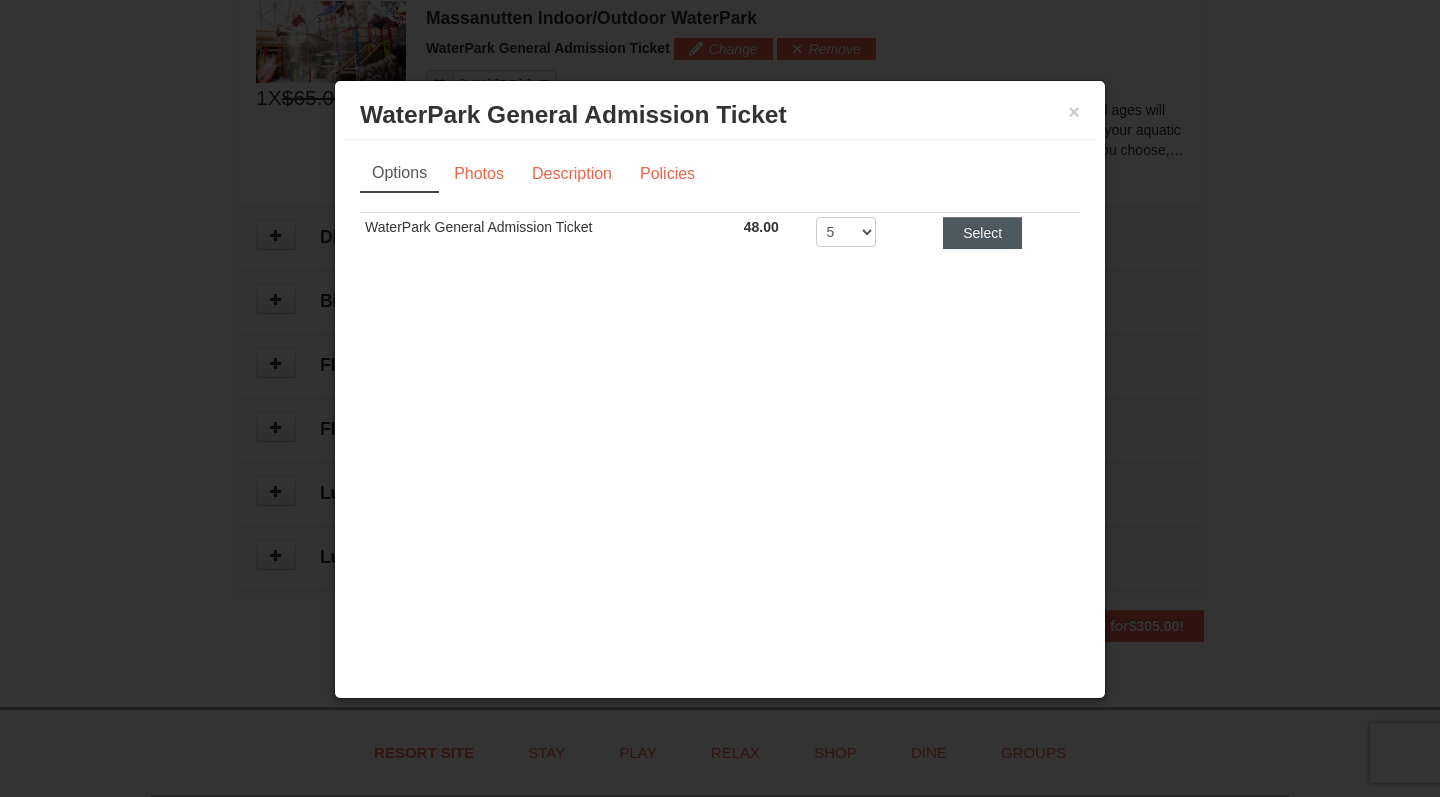 click on "Select" at bounding box center [982, 233] 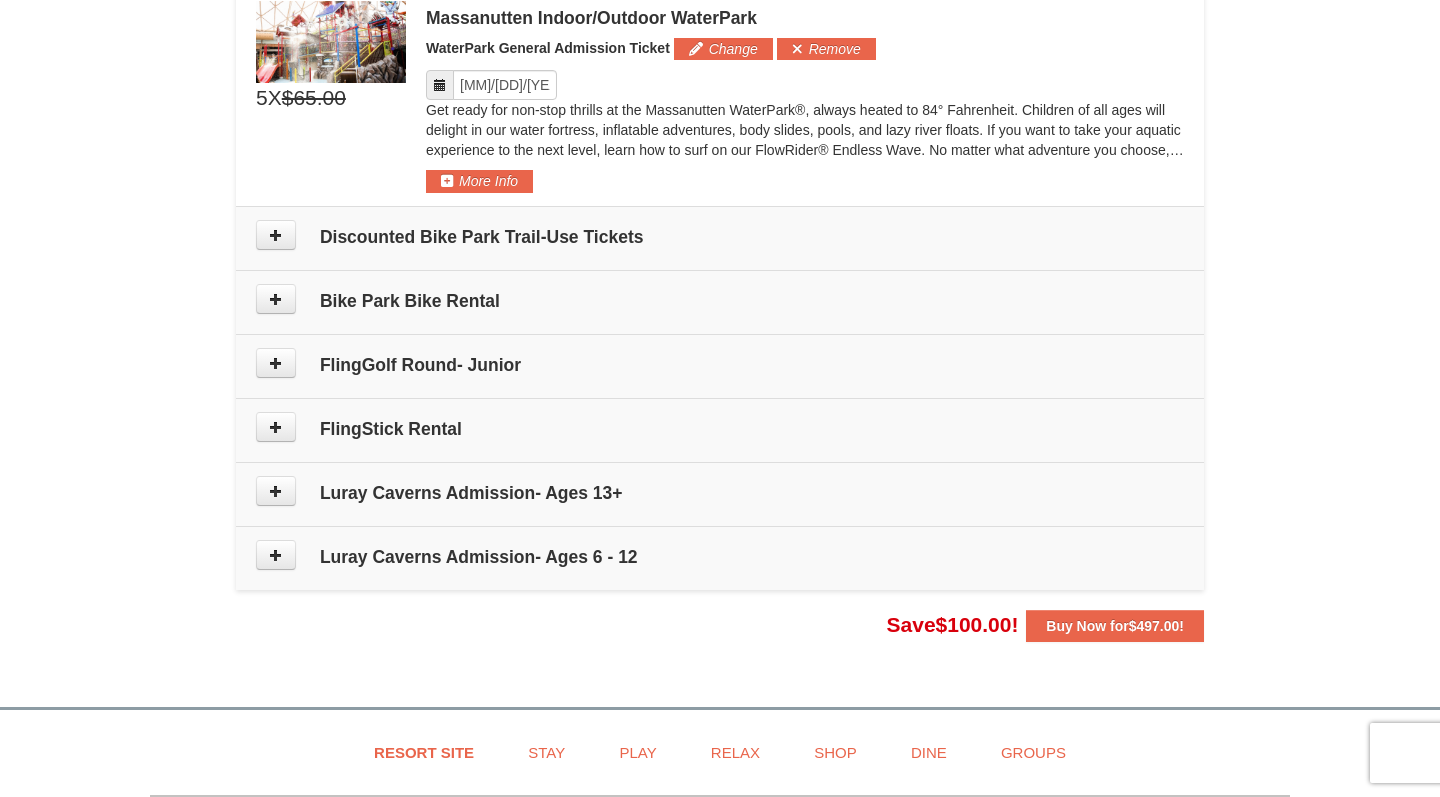 click on "Discounted Bike Park Trail-Use Tickets" at bounding box center [720, 237] 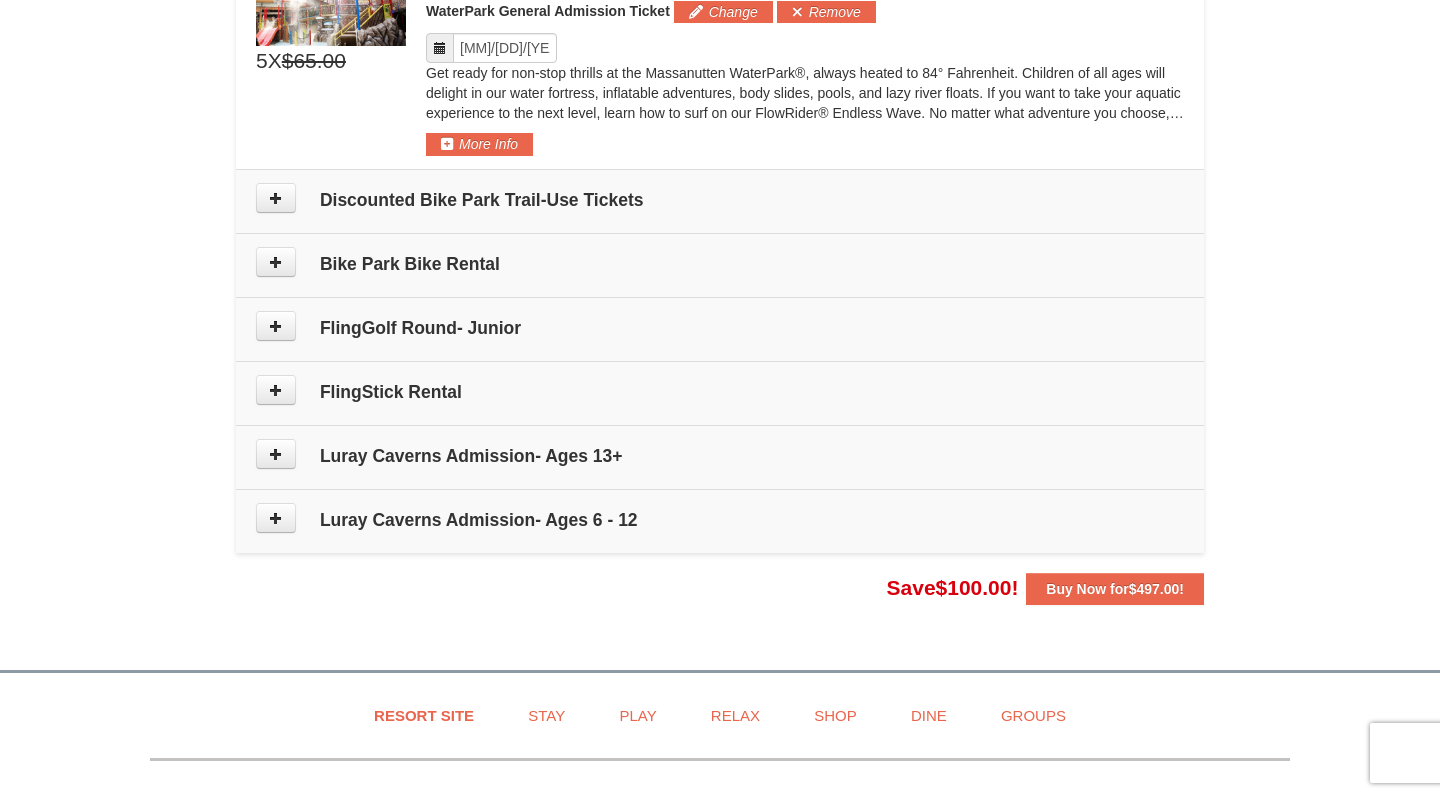 scroll, scrollTop: 1157, scrollLeft: 0, axis: vertical 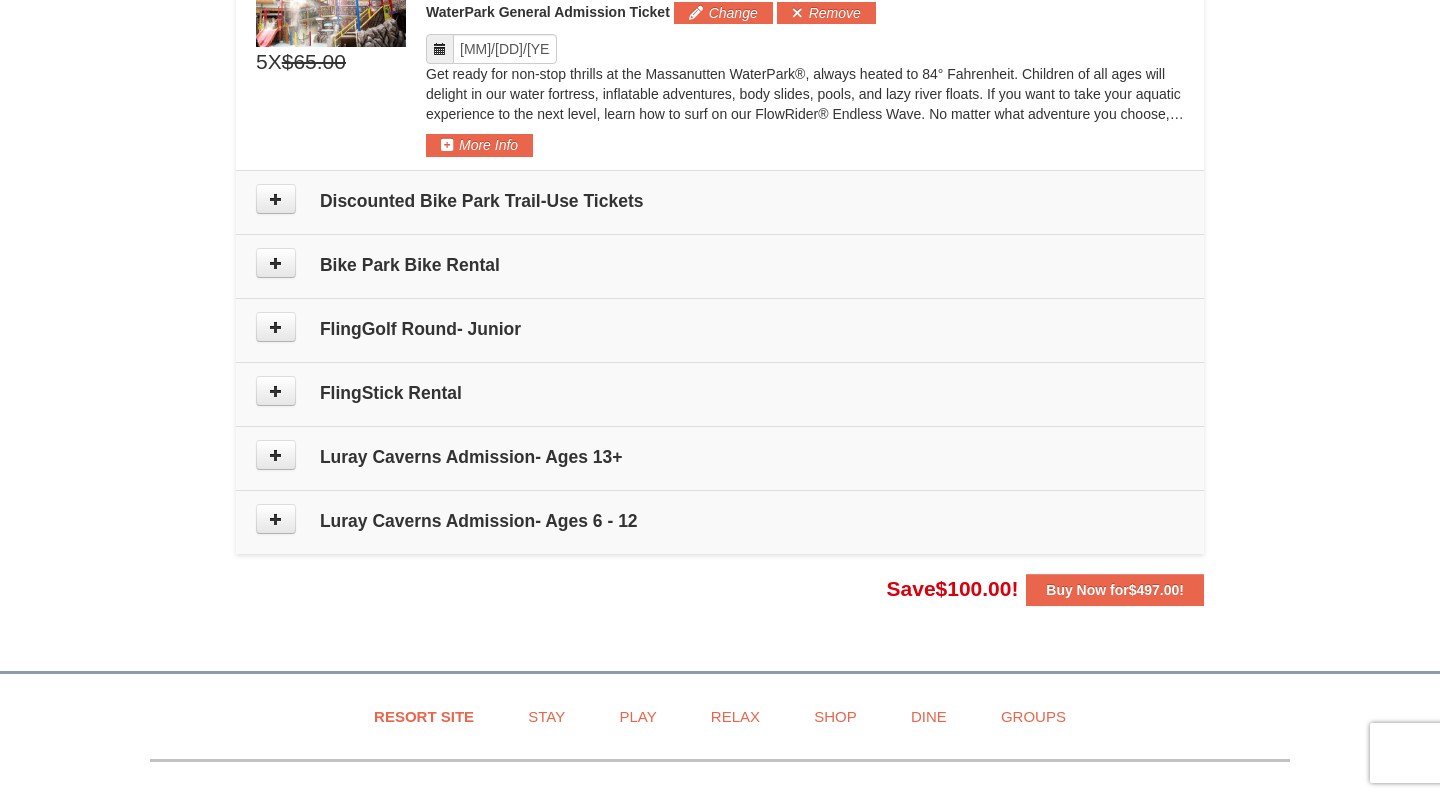click on "Bike Park Bike Rental" at bounding box center [720, 266] 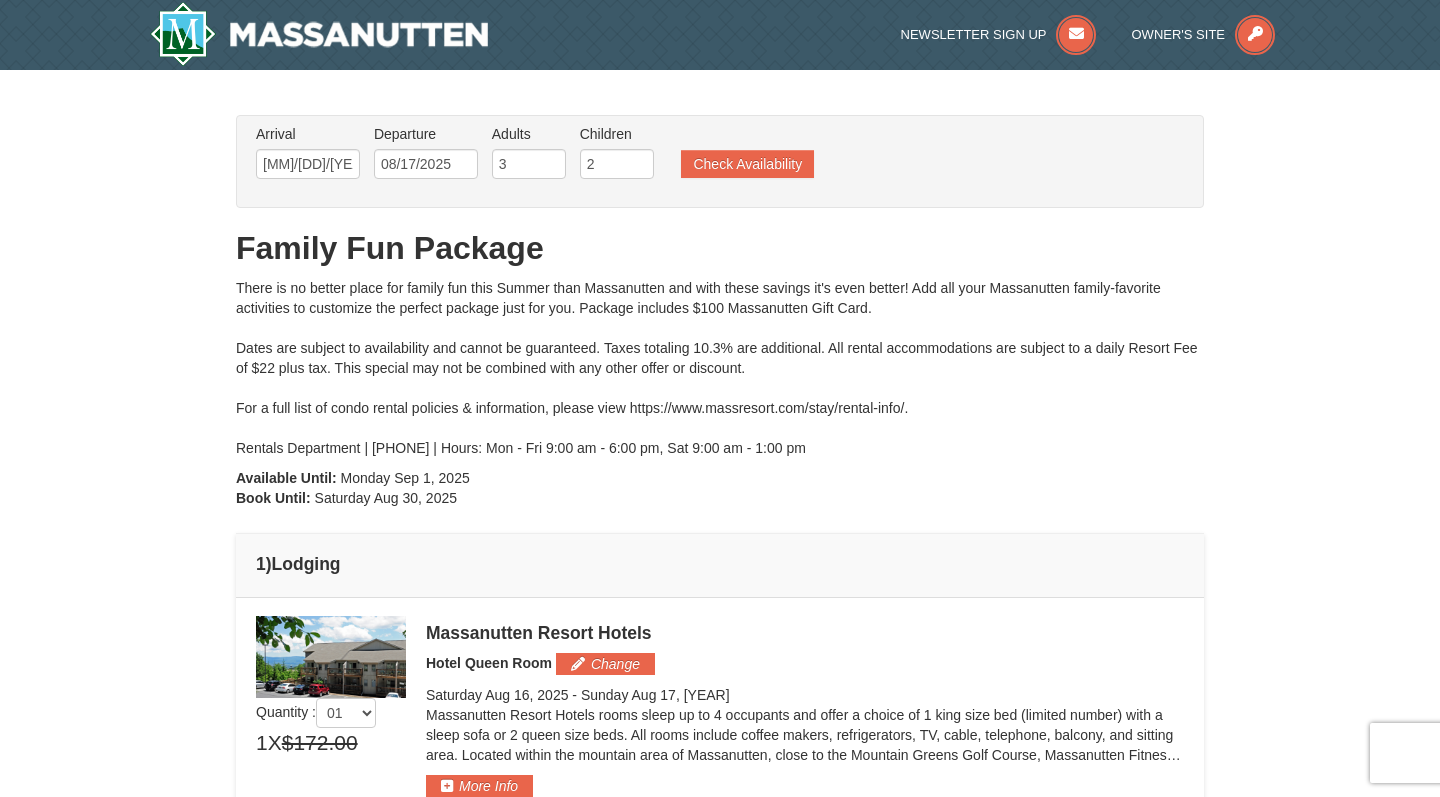 scroll, scrollTop: 0, scrollLeft: 0, axis: both 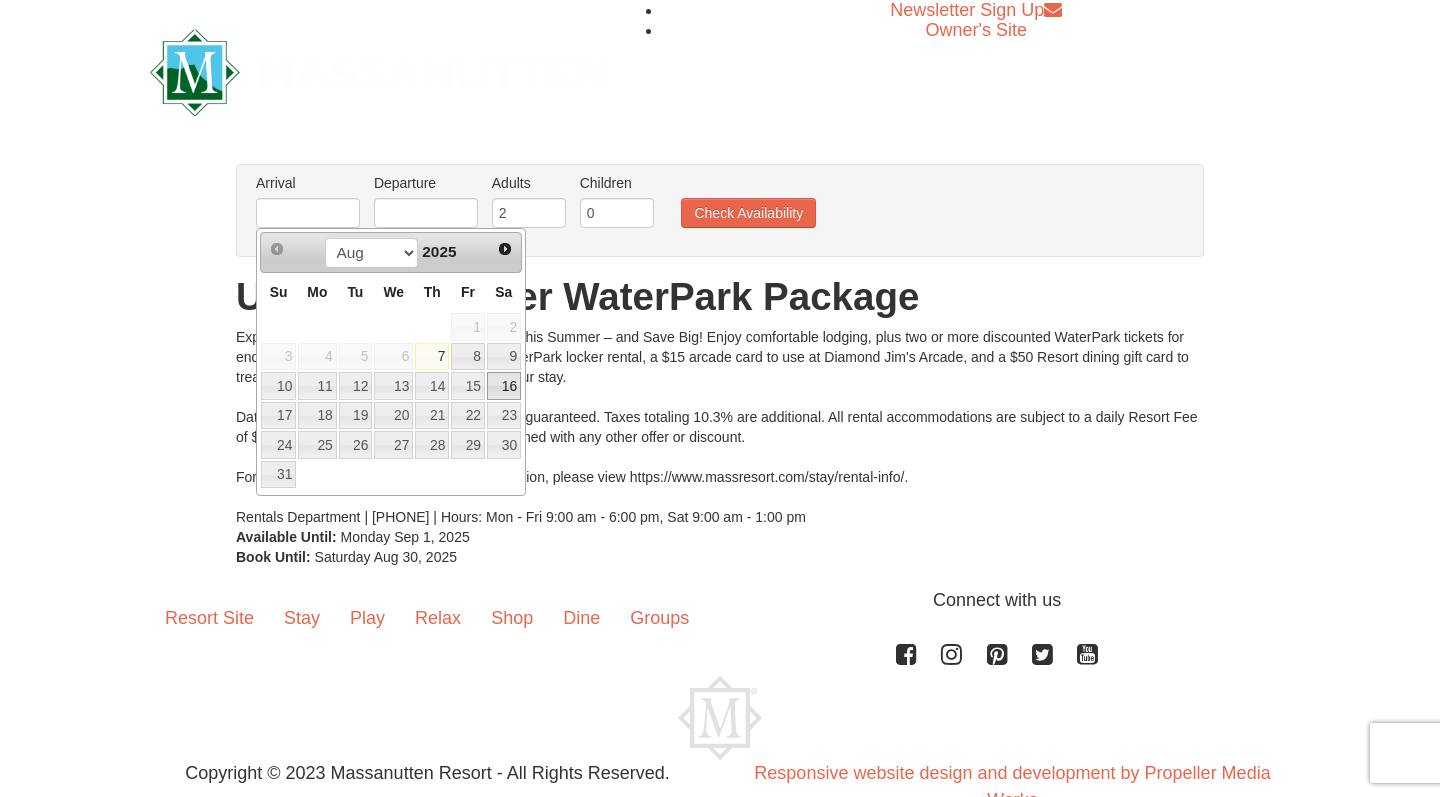 click on "16" at bounding box center [504, 386] 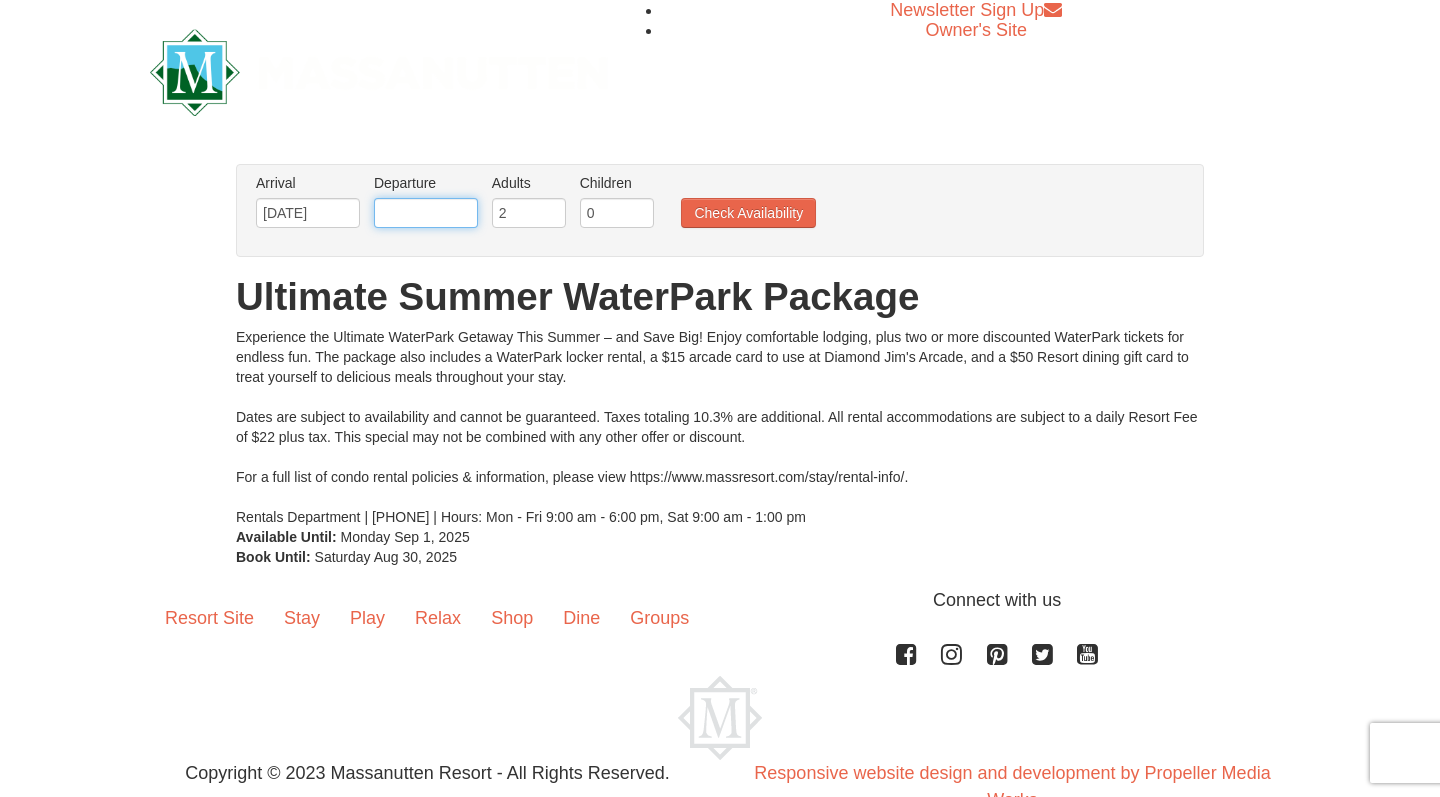 click at bounding box center [426, 213] 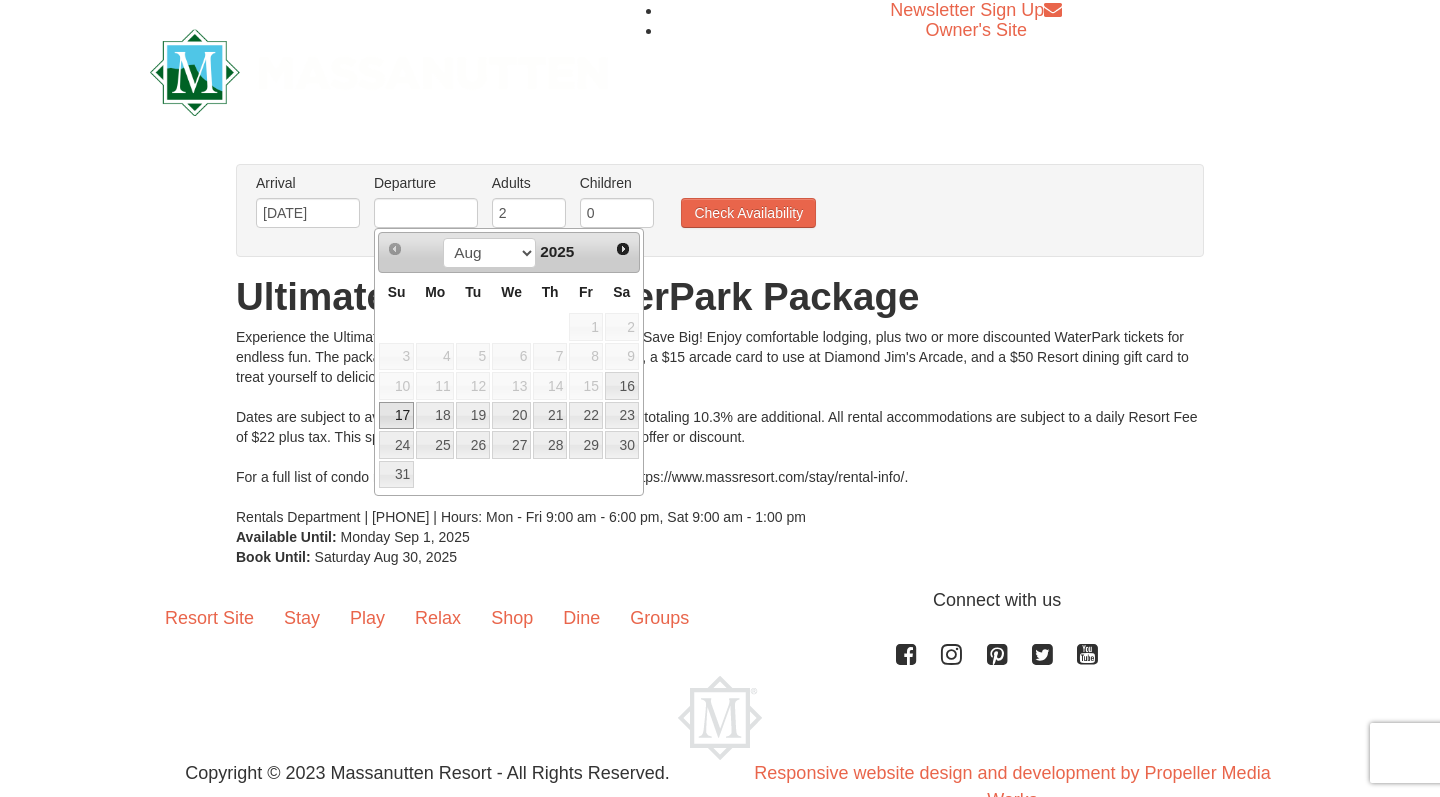 click on "17" at bounding box center (396, 416) 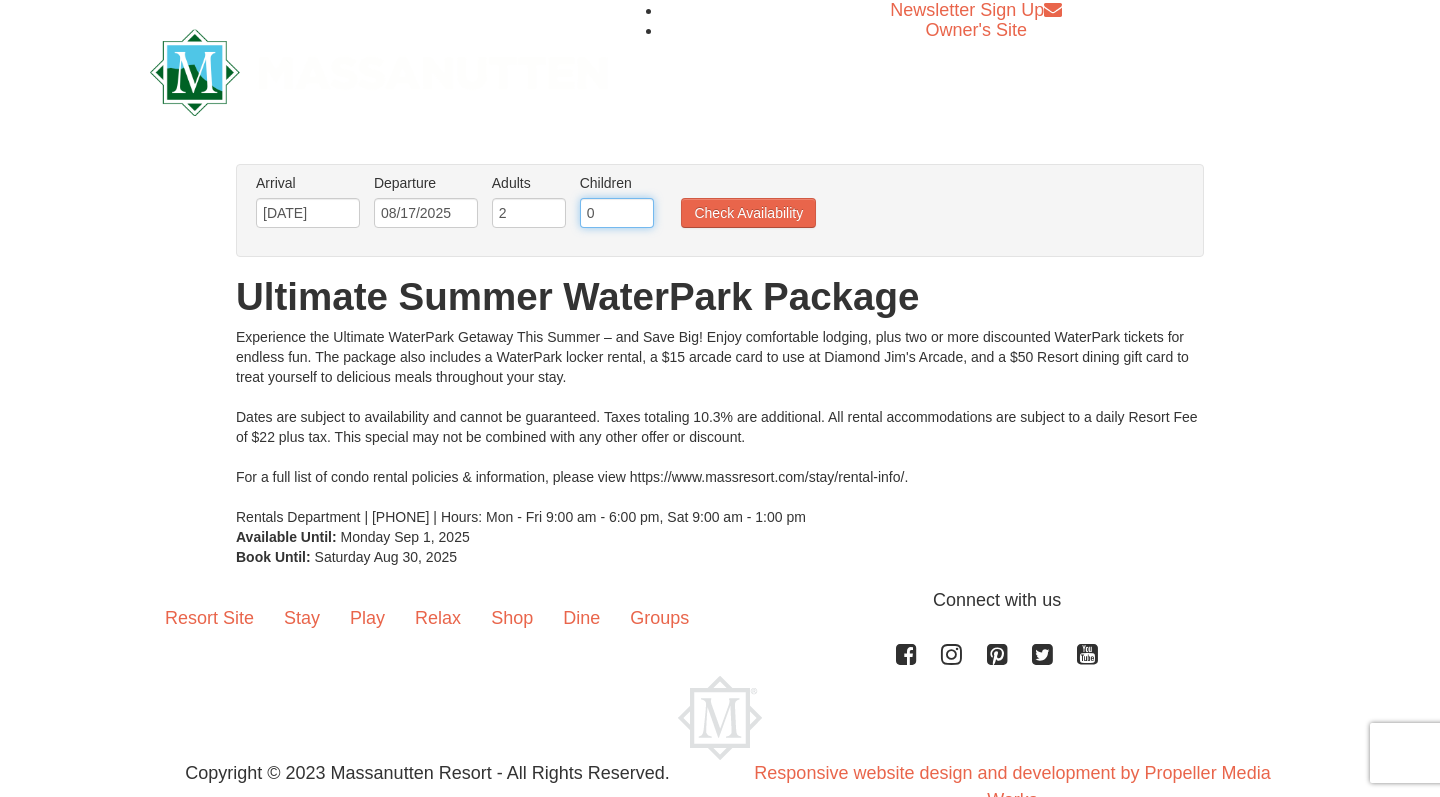 type on "1" 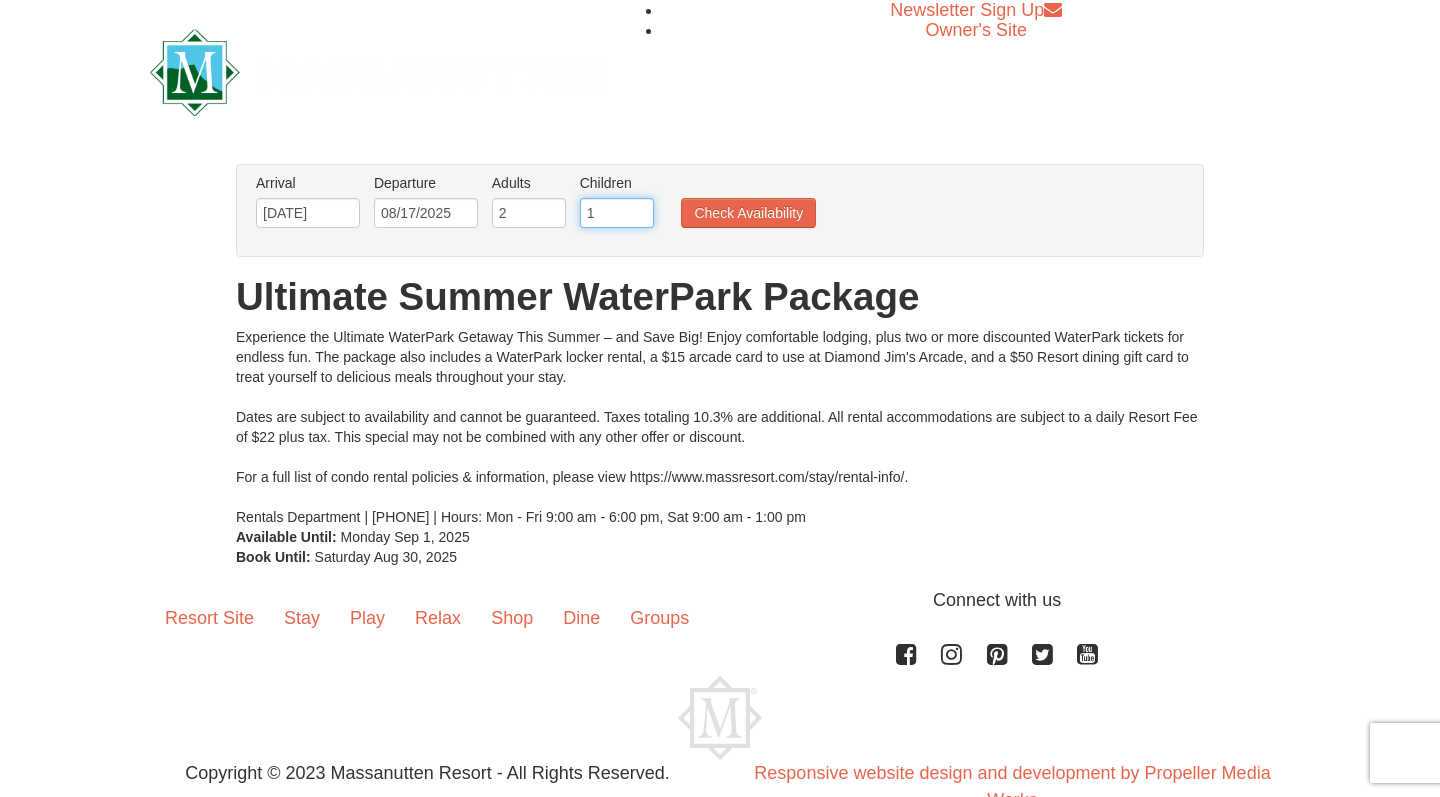click on "1" at bounding box center [617, 213] 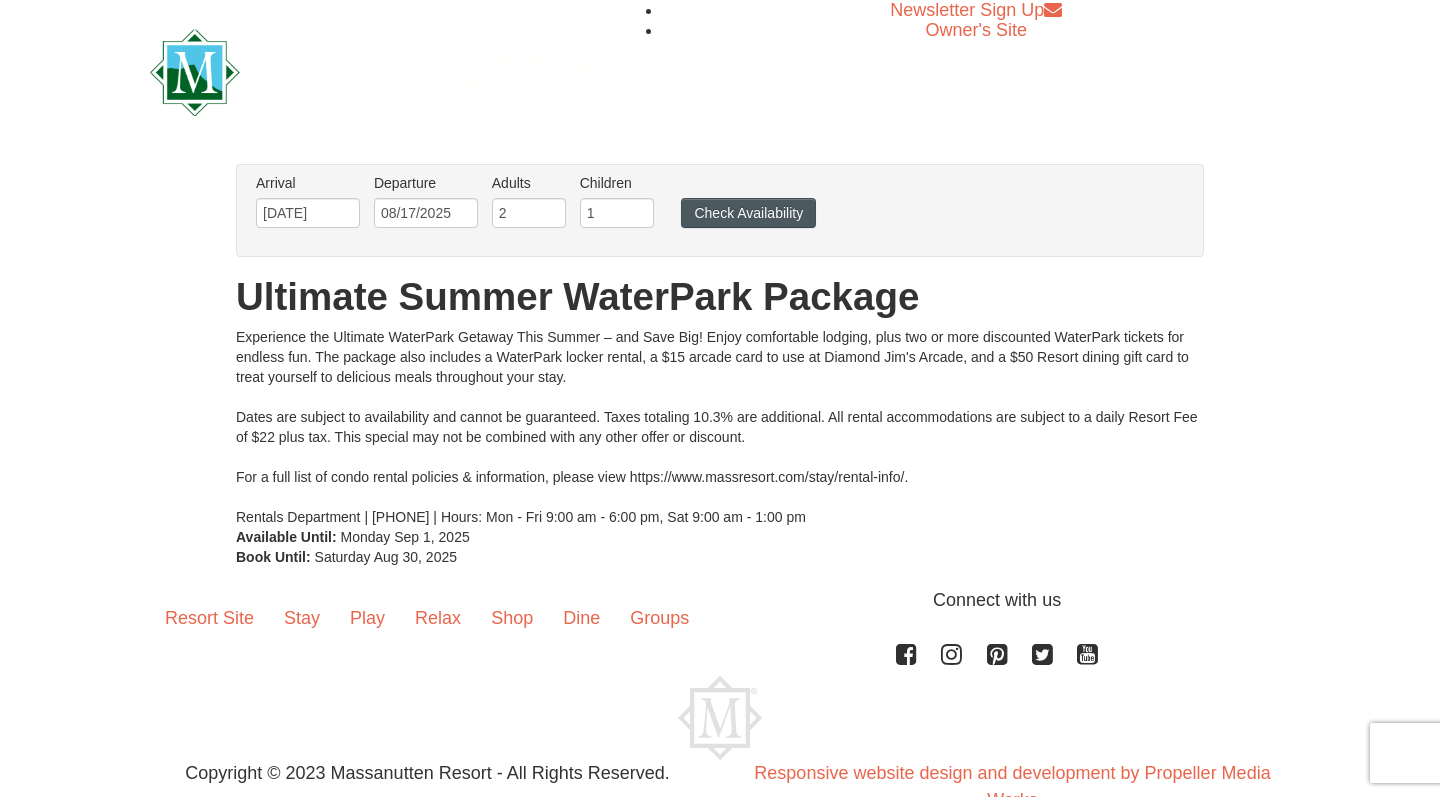 click on "Check Availability" at bounding box center [748, 213] 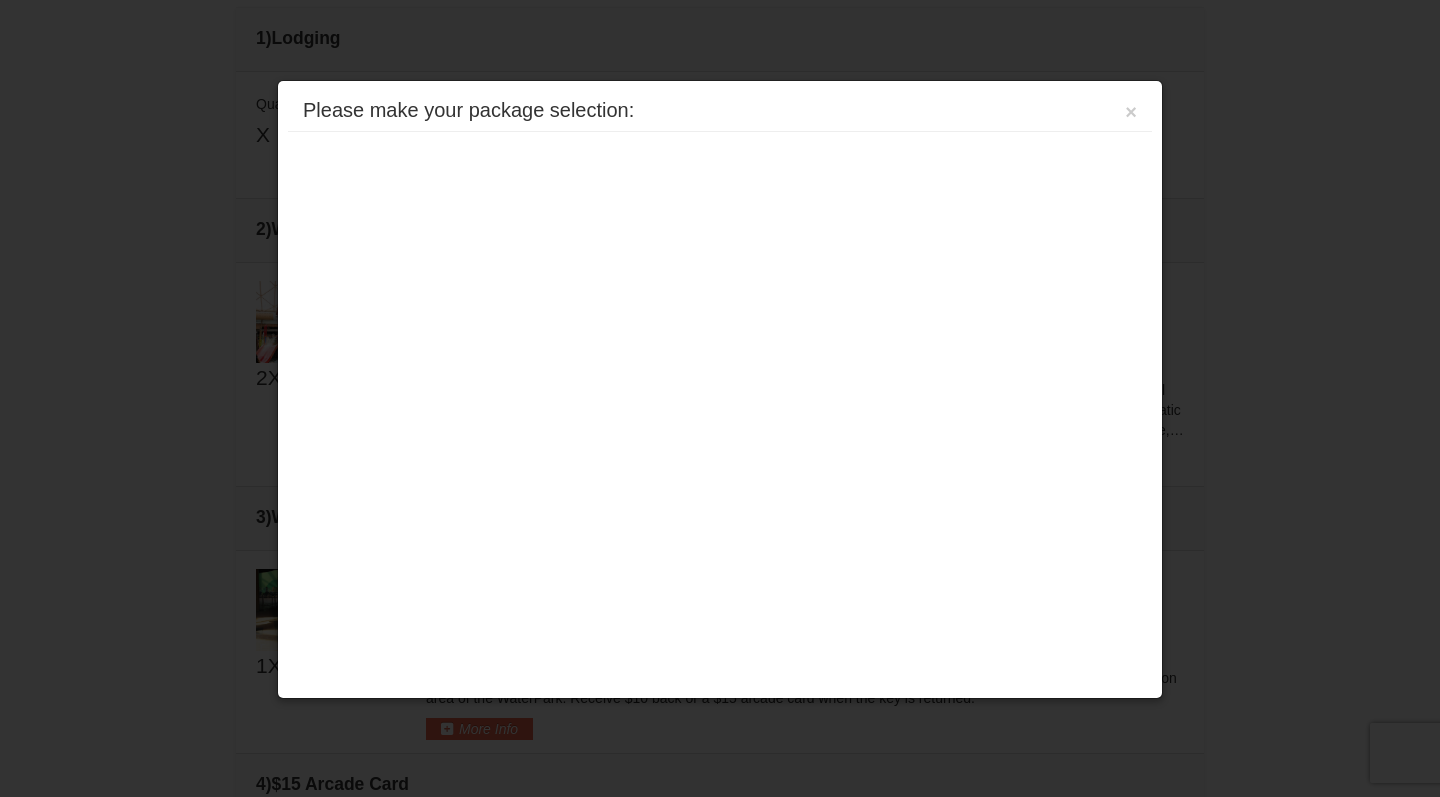 scroll, scrollTop: 608, scrollLeft: 0, axis: vertical 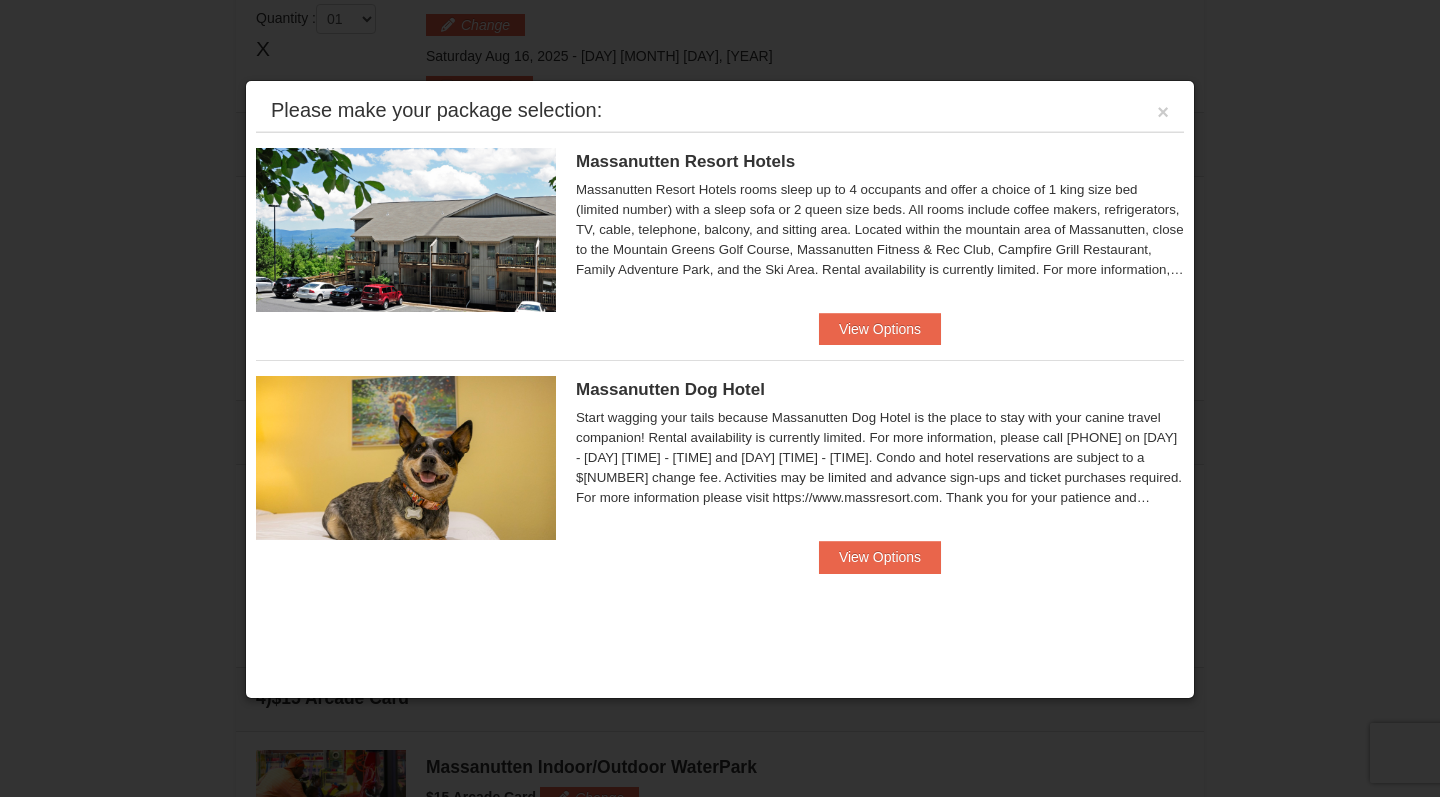 click on "Massanutten Resort Hotels
Hotel Queen Room
$157.00
$172.00
Book Now" at bounding box center (720, 360) 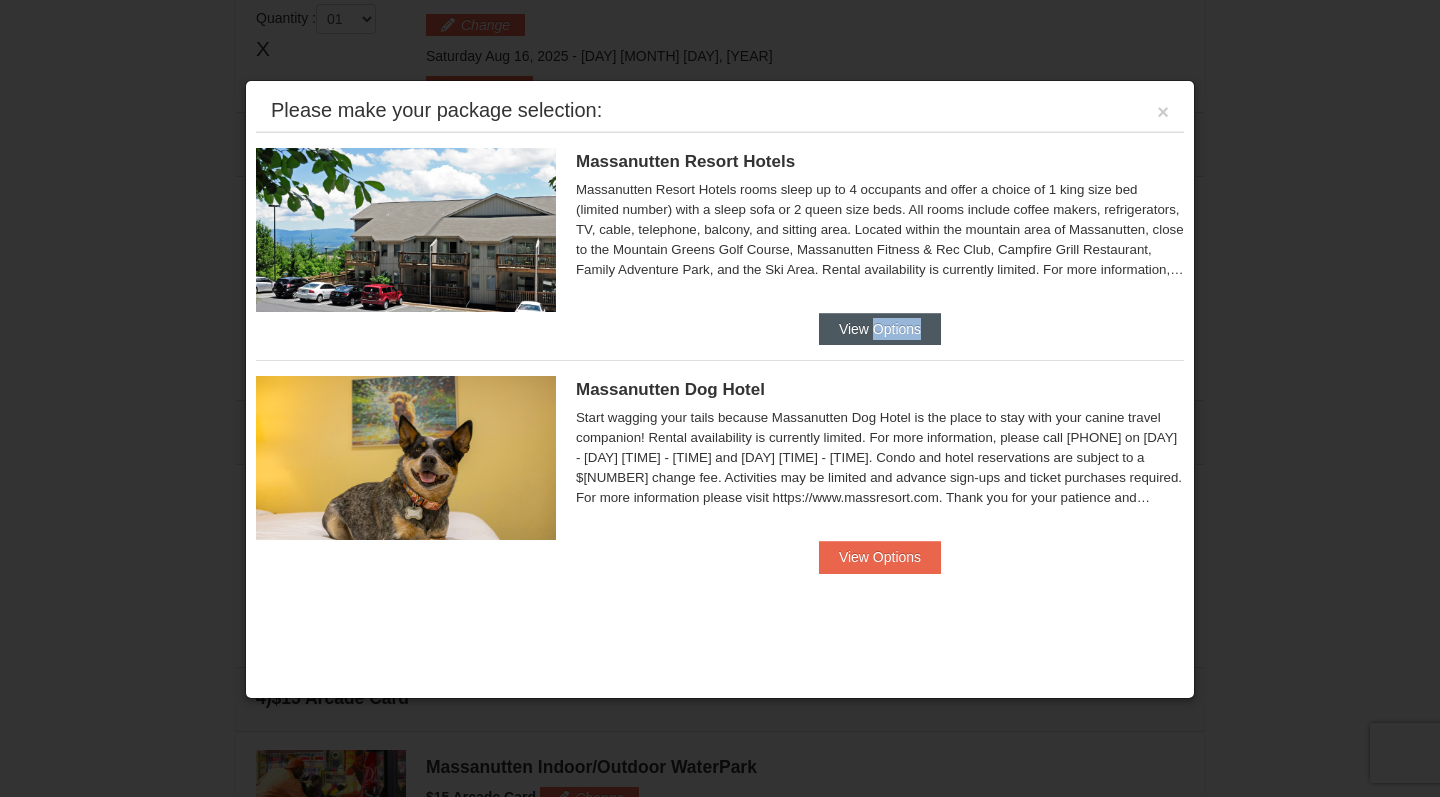click on "View Options" at bounding box center (880, 329) 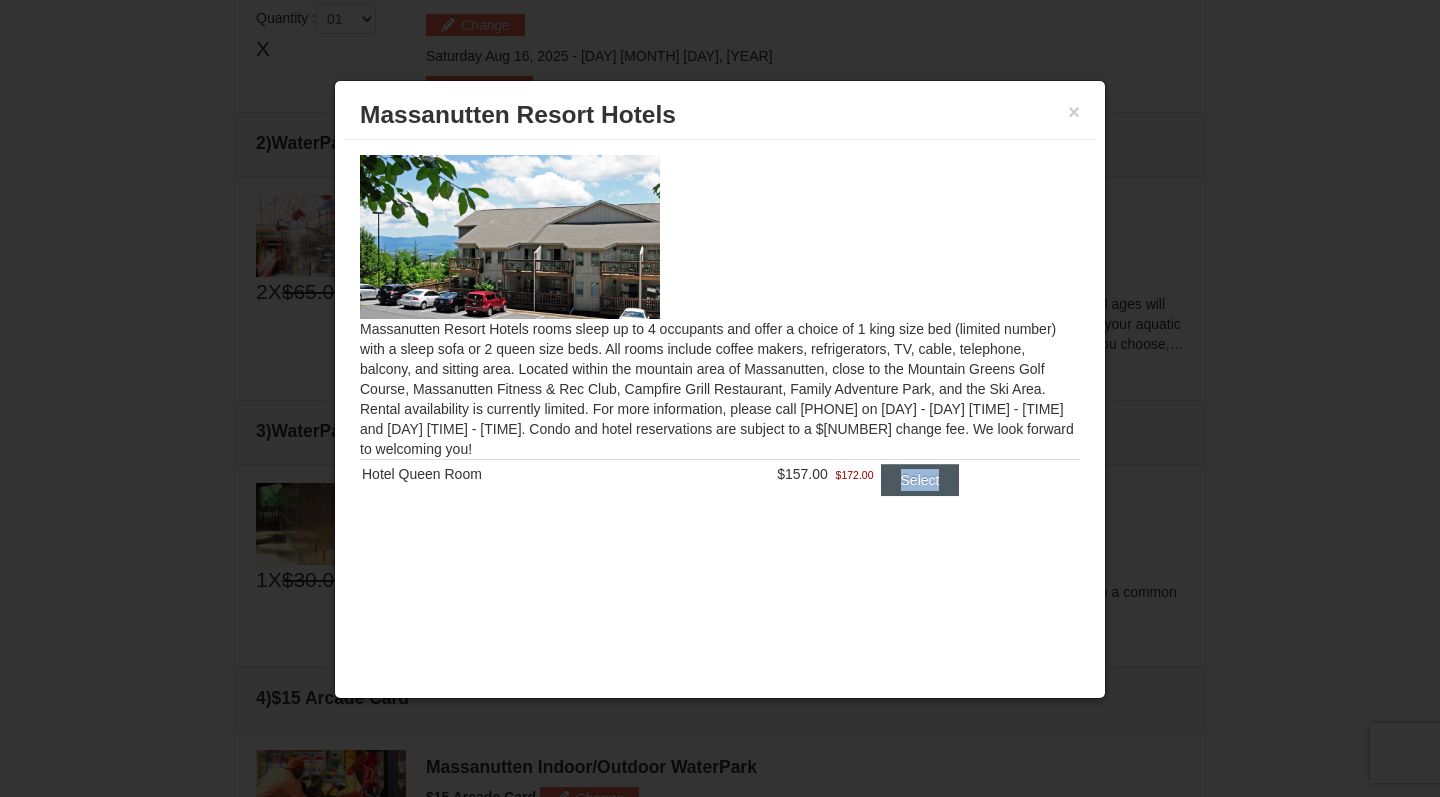 click on "Select" at bounding box center [920, 480] 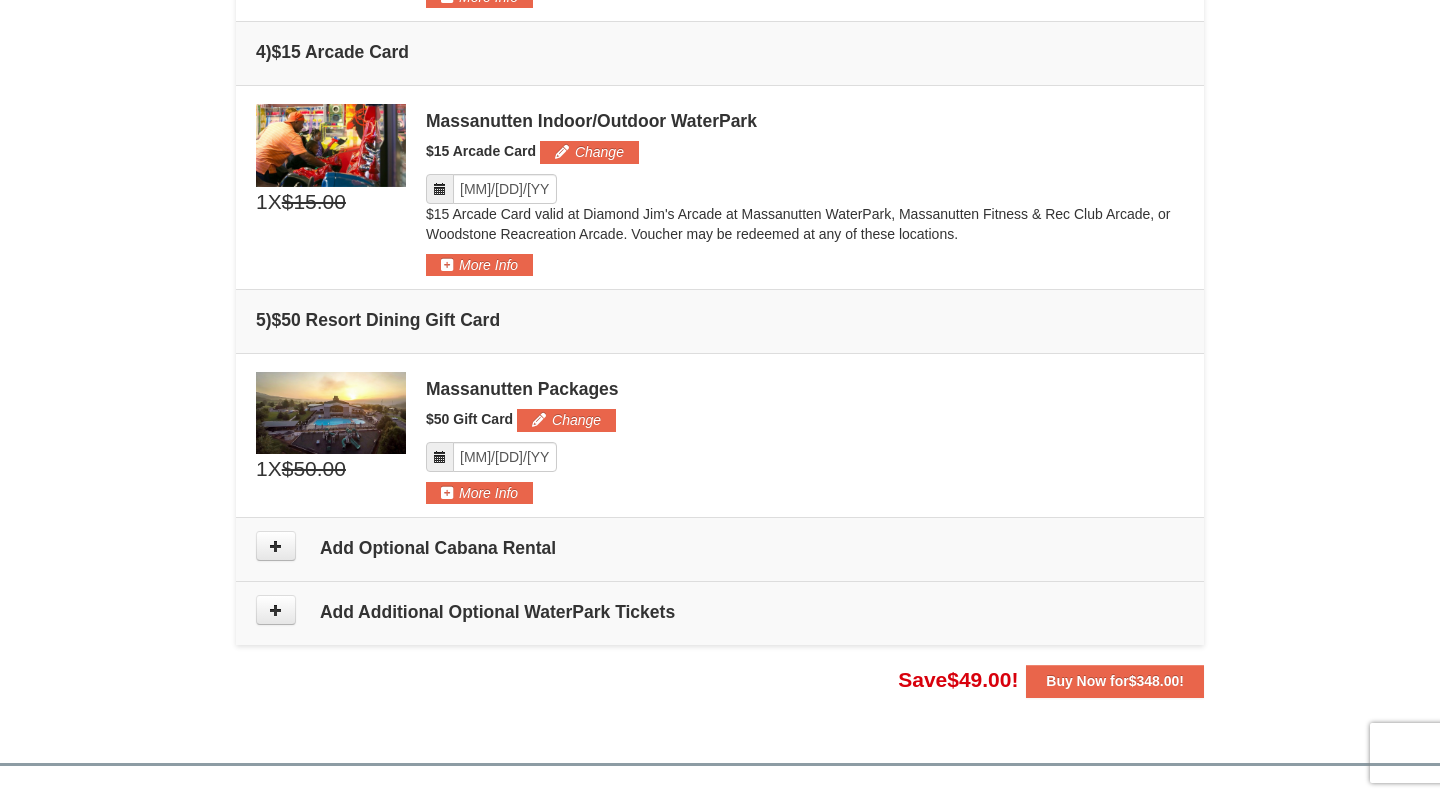 scroll, scrollTop: 1353, scrollLeft: 0, axis: vertical 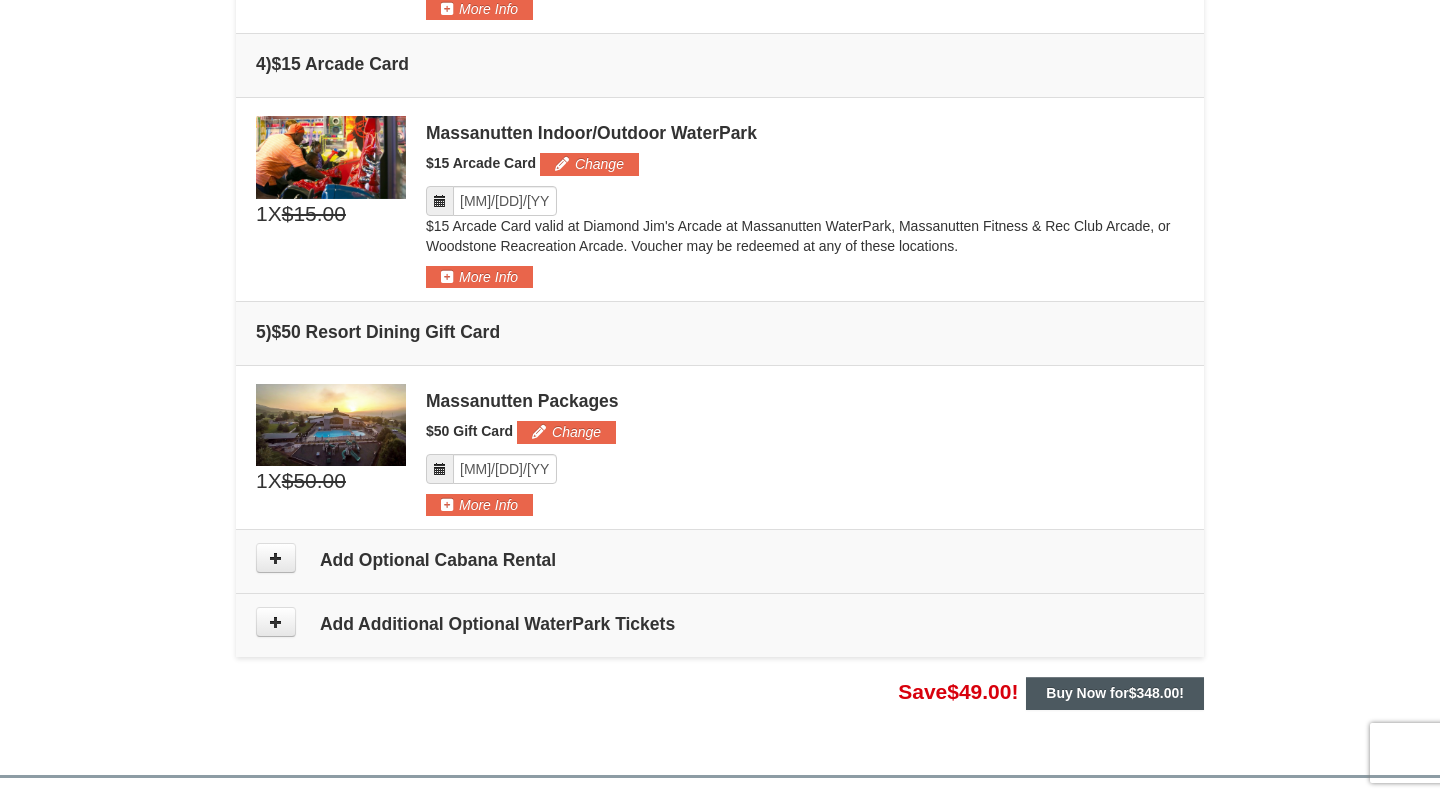 click on "Buy Now for
$348.00 !" at bounding box center [1115, 693] 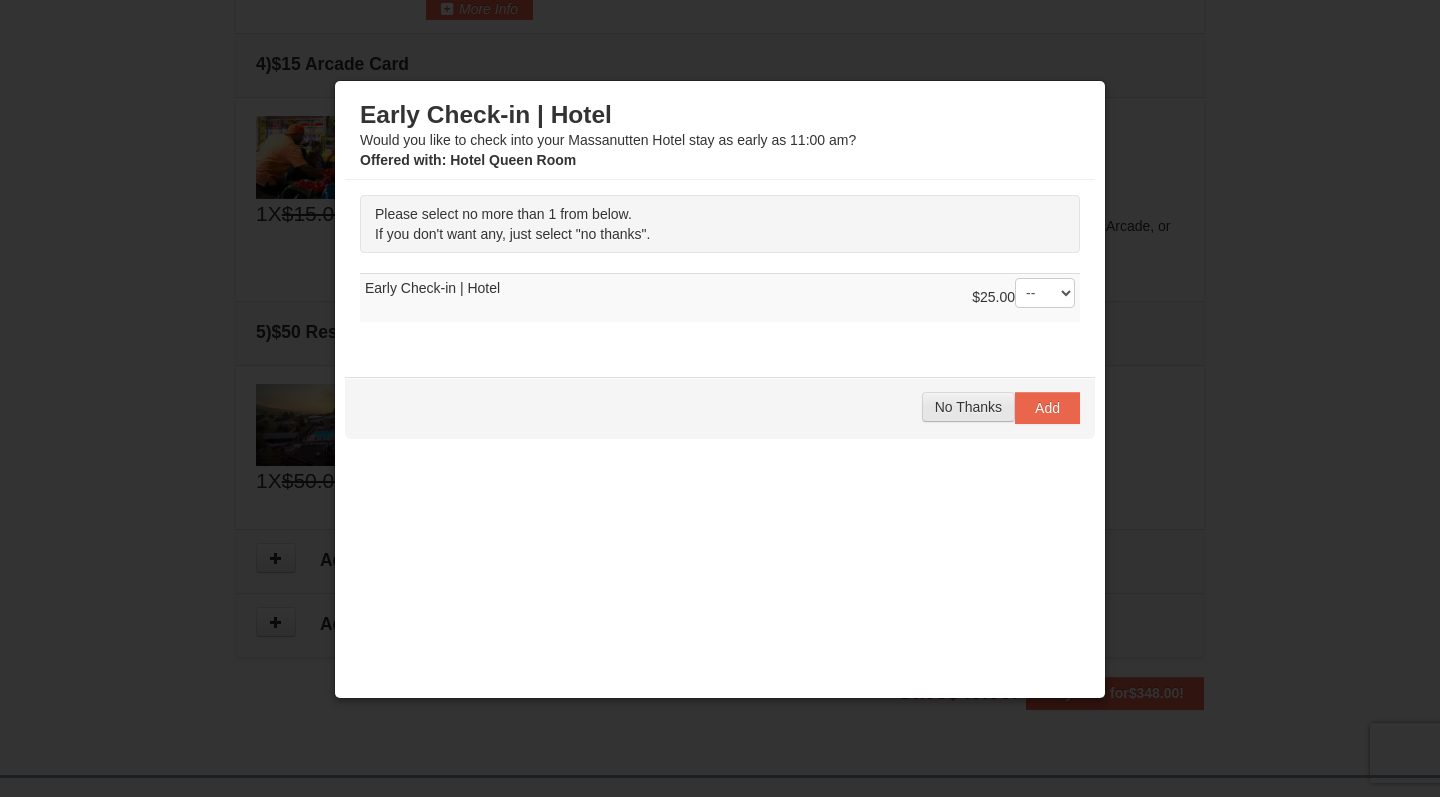 click on "No Thanks" at bounding box center (968, 407) 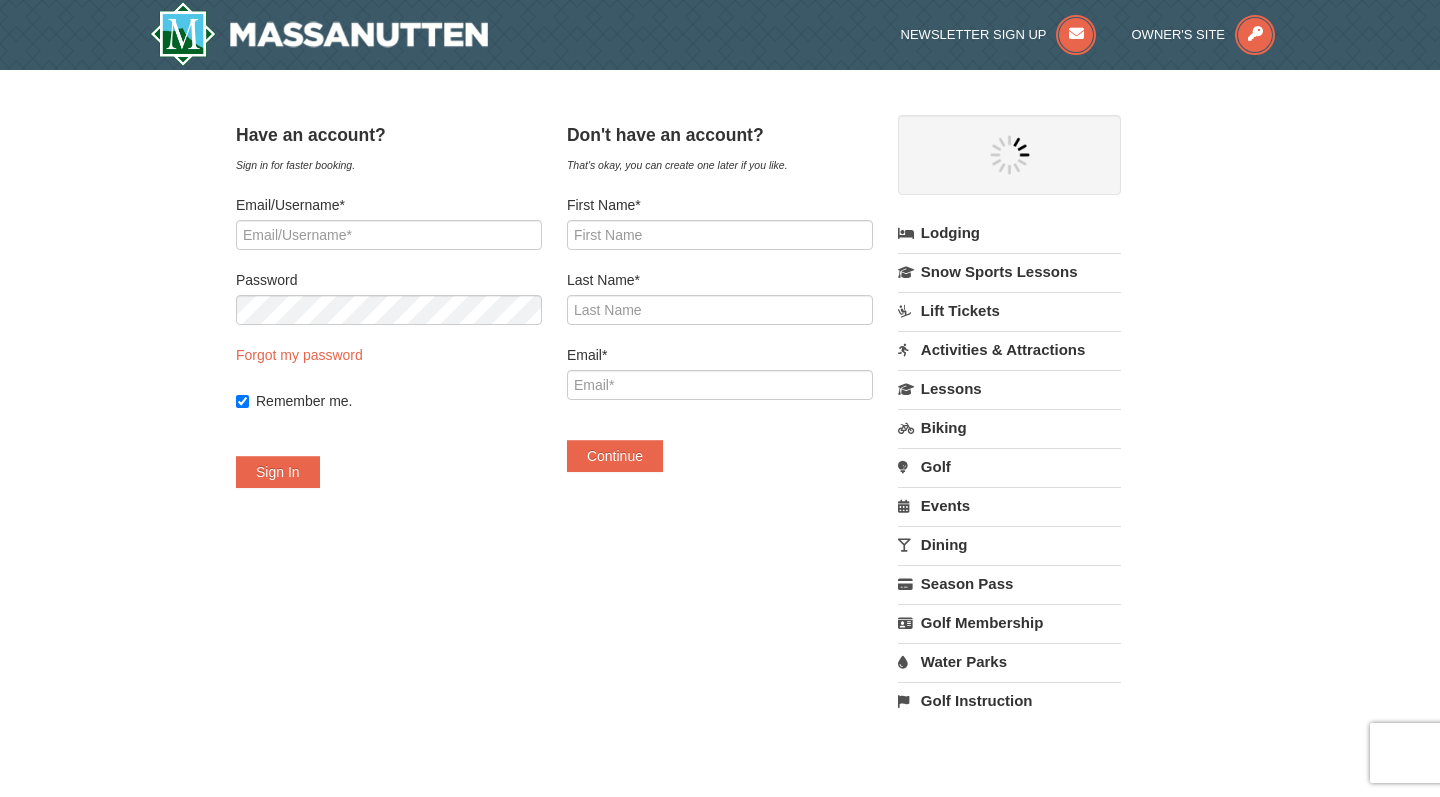scroll, scrollTop: 0, scrollLeft: 0, axis: both 